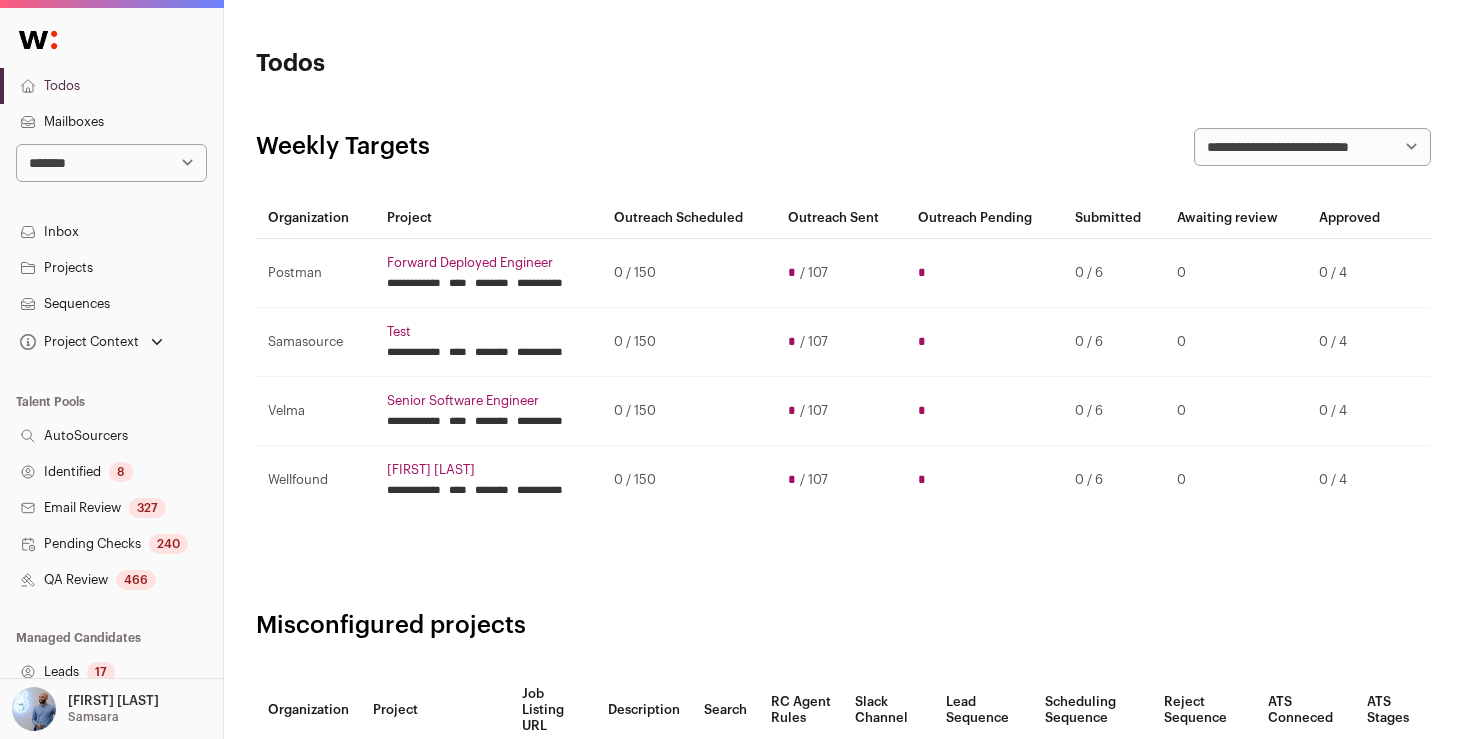 scroll, scrollTop: 0, scrollLeft: 0, axis: both 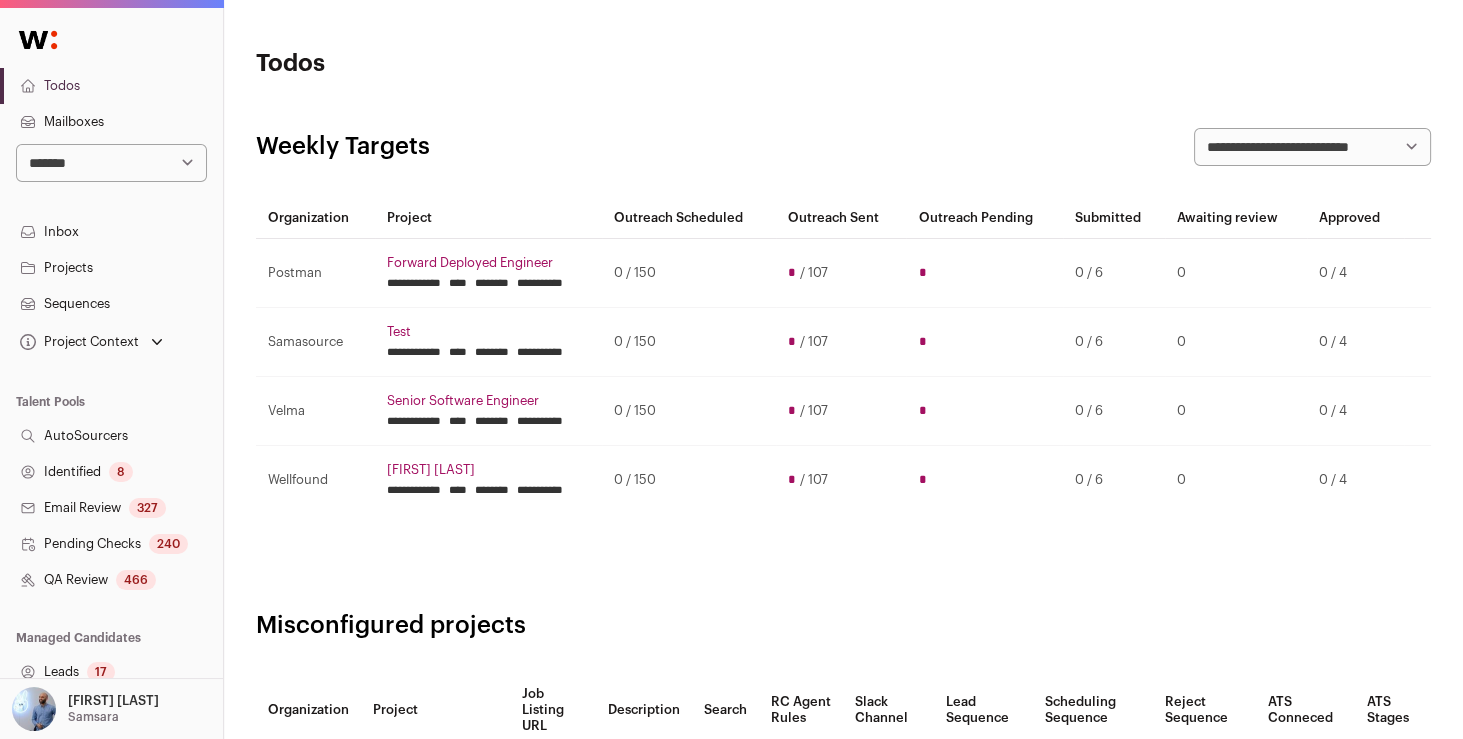 click on "Forward Deployed Engineer" at bounding box center [488, 263] 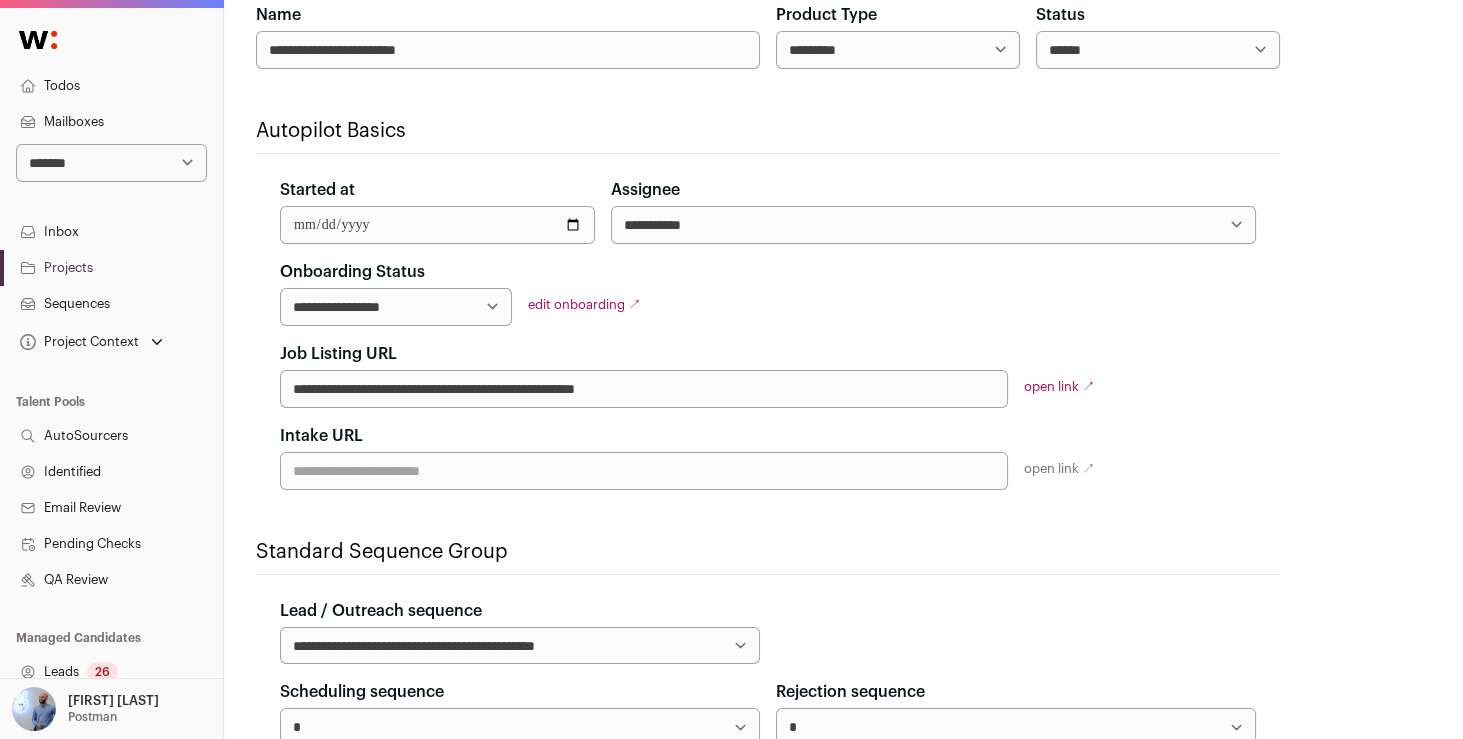 scroll, scrollTop: 261, scrollLeft: 0, axis: vertical 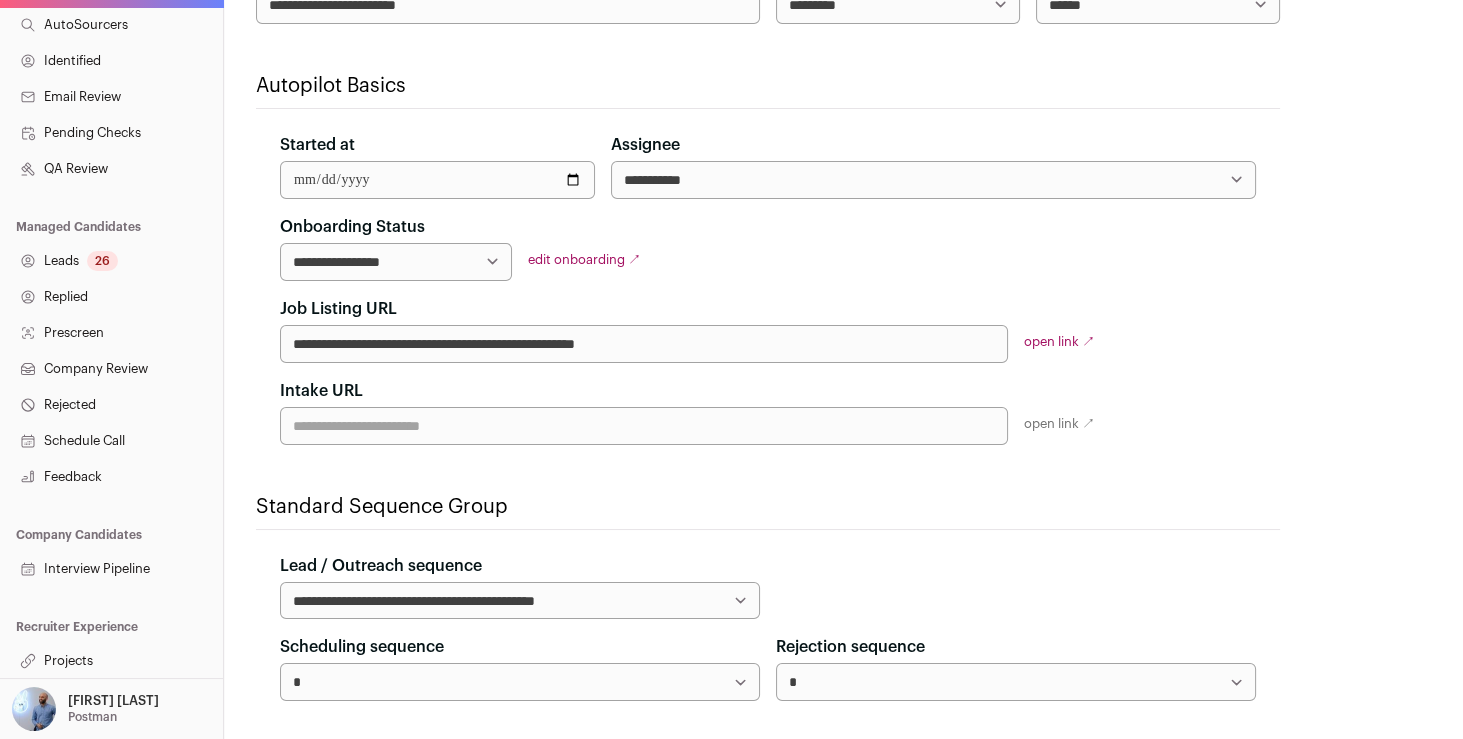 click on "Projects" at bounding box center [111, 661] 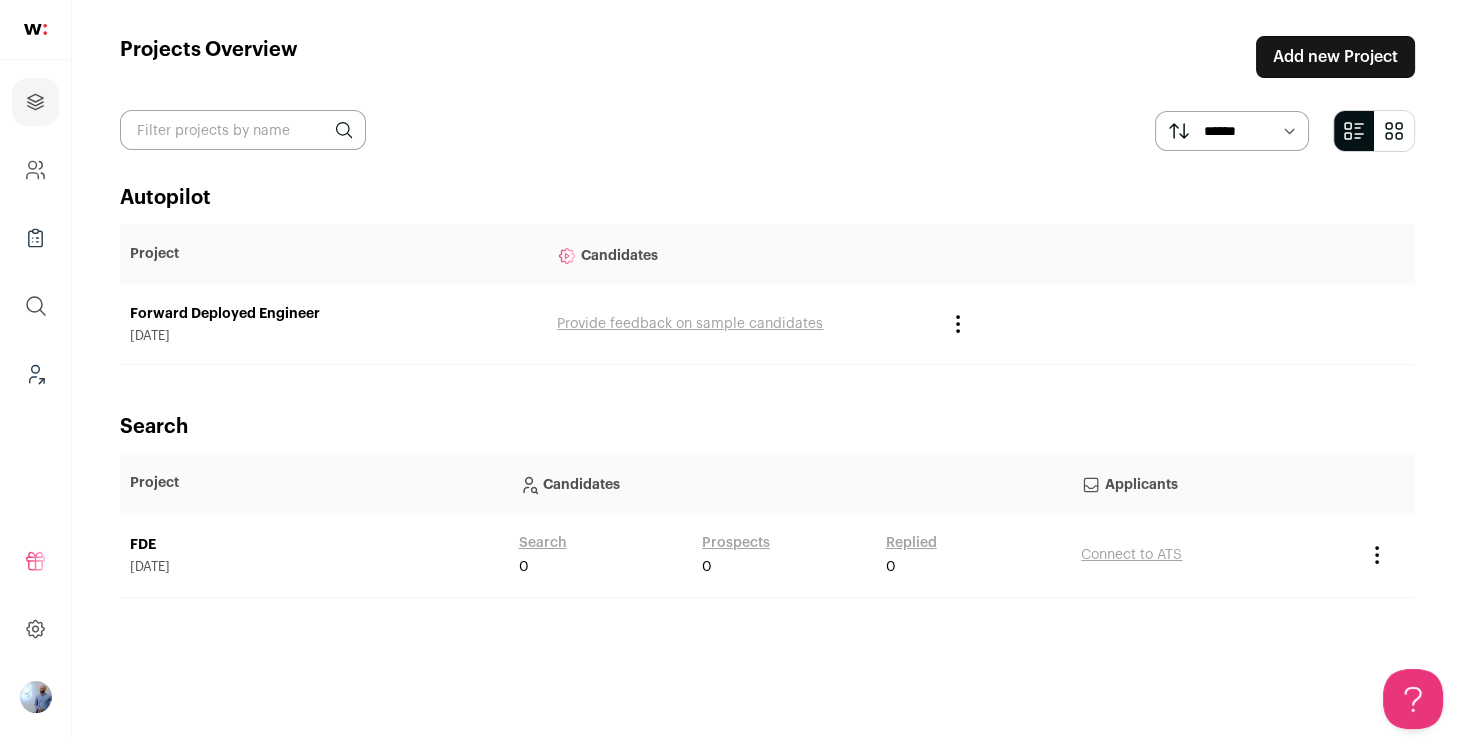 scroll, scrollTop: 0, scrollLeft: 0, axis: both 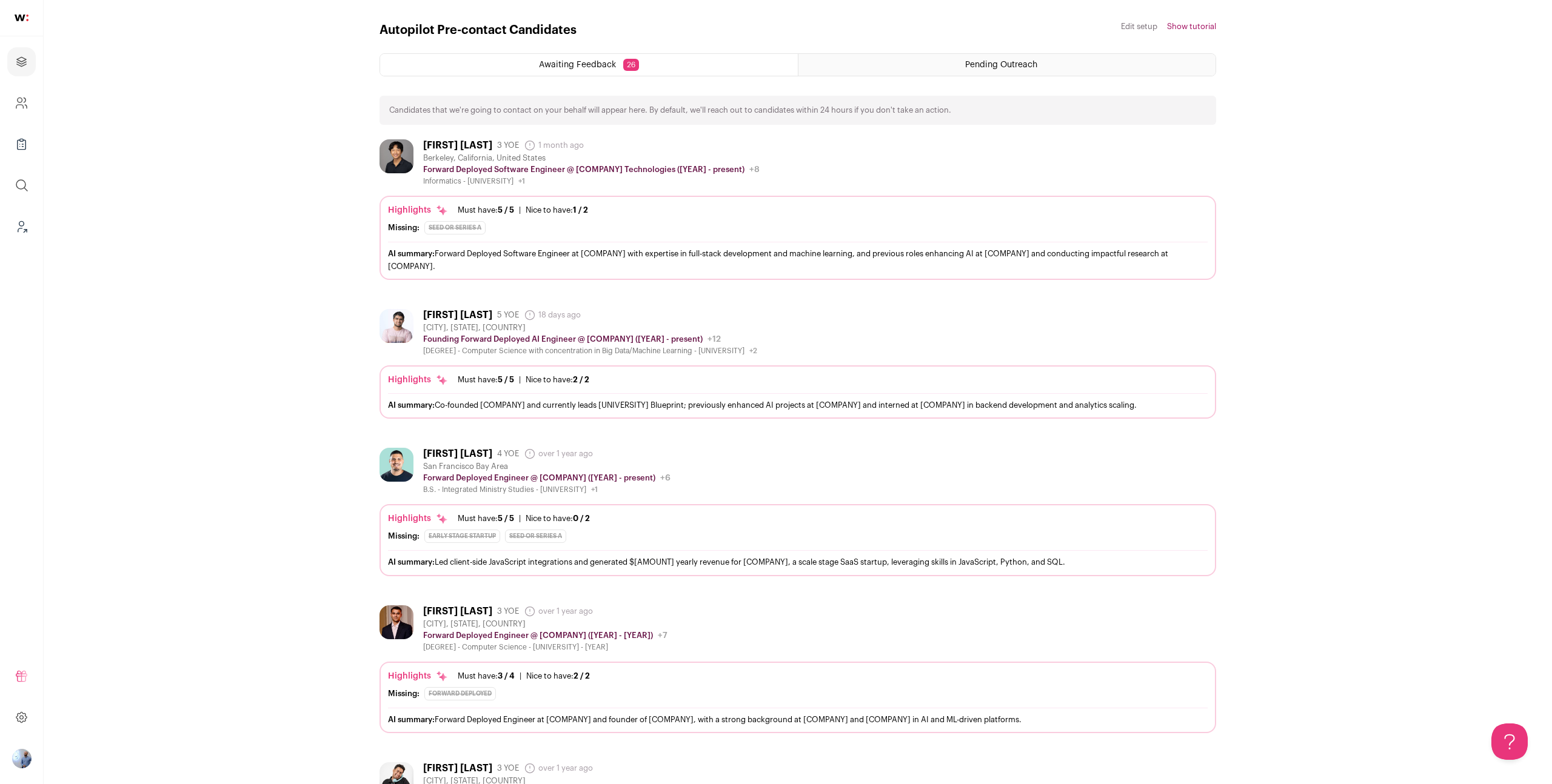 click on "Show tutorial" at bounding box center (1191, 27) 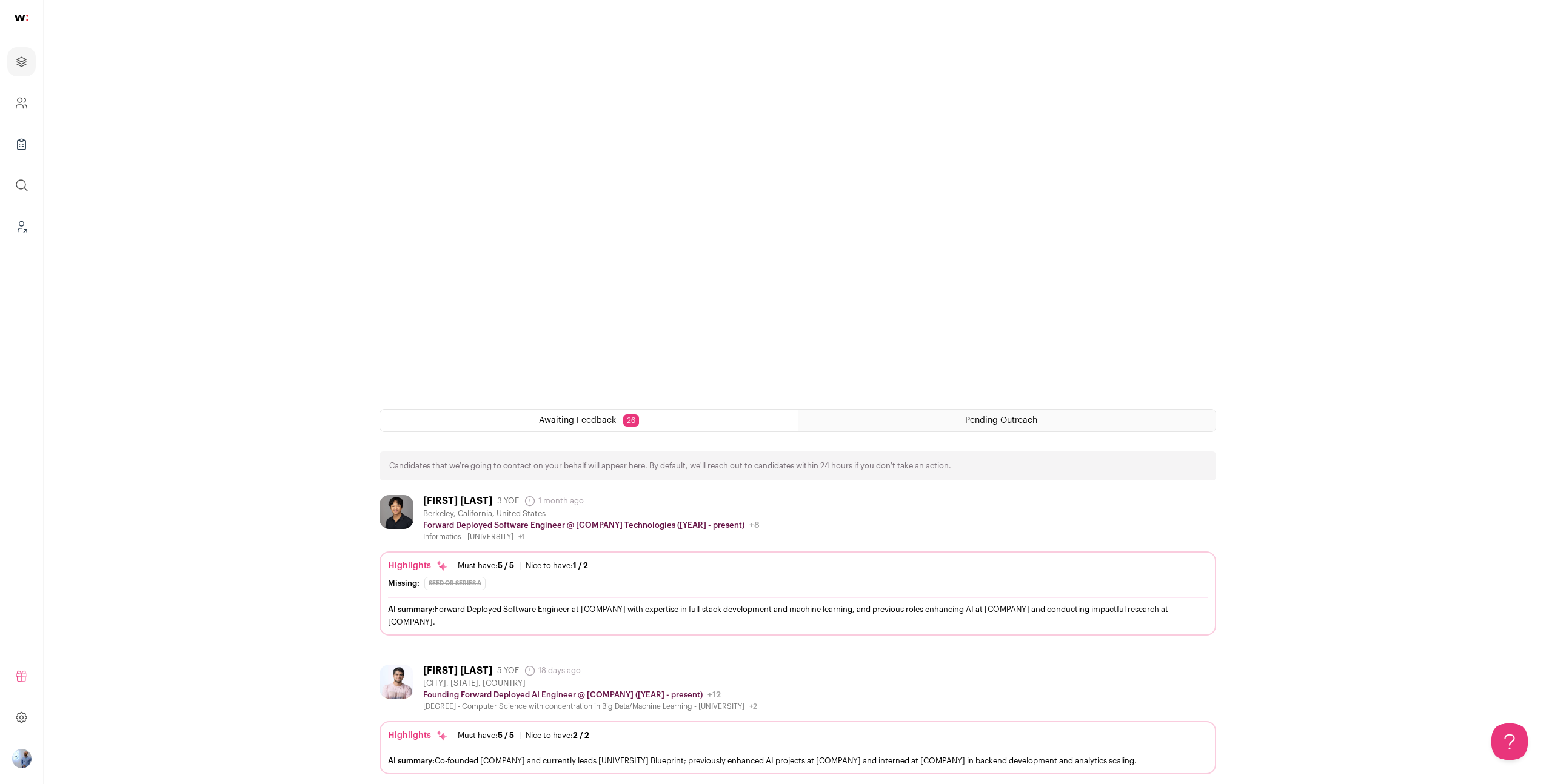 scroll, scrollTop: 0, scrollLeft: 0, axis: both 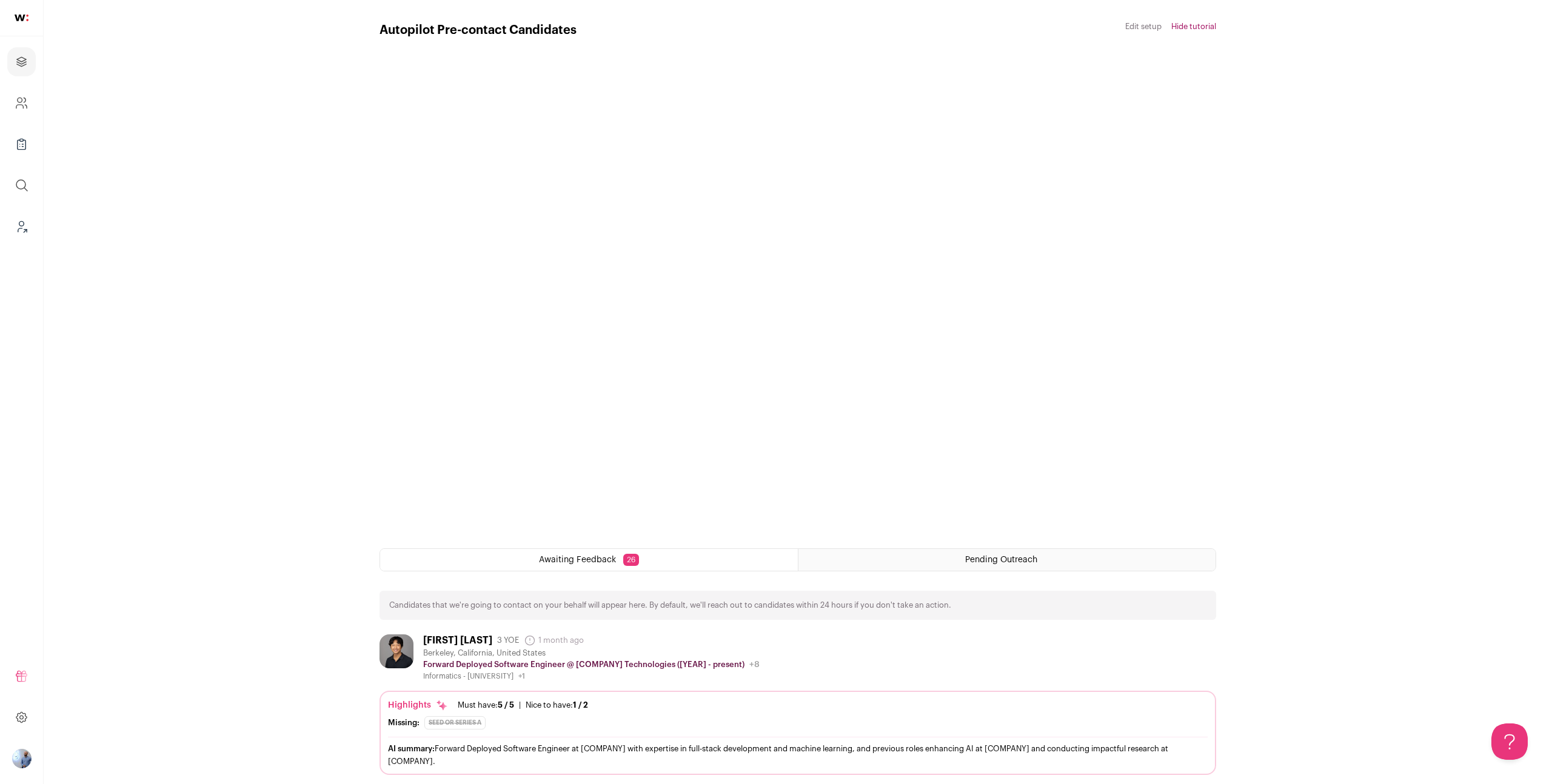 click on "Edit setup" at bounding box center [1143, 27] 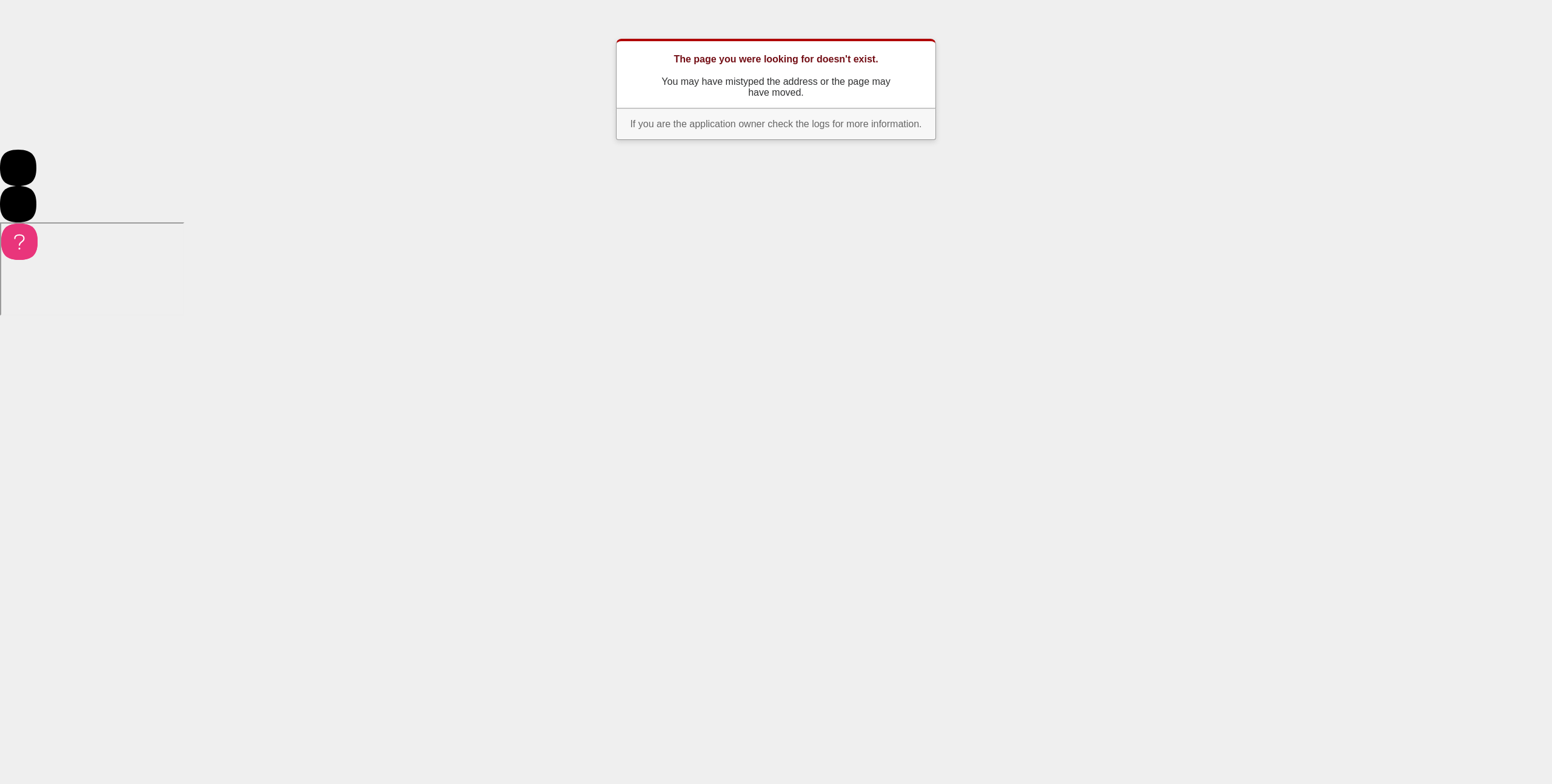 scroll, scrollTop: 0, scrollLeft: 0, axis: both 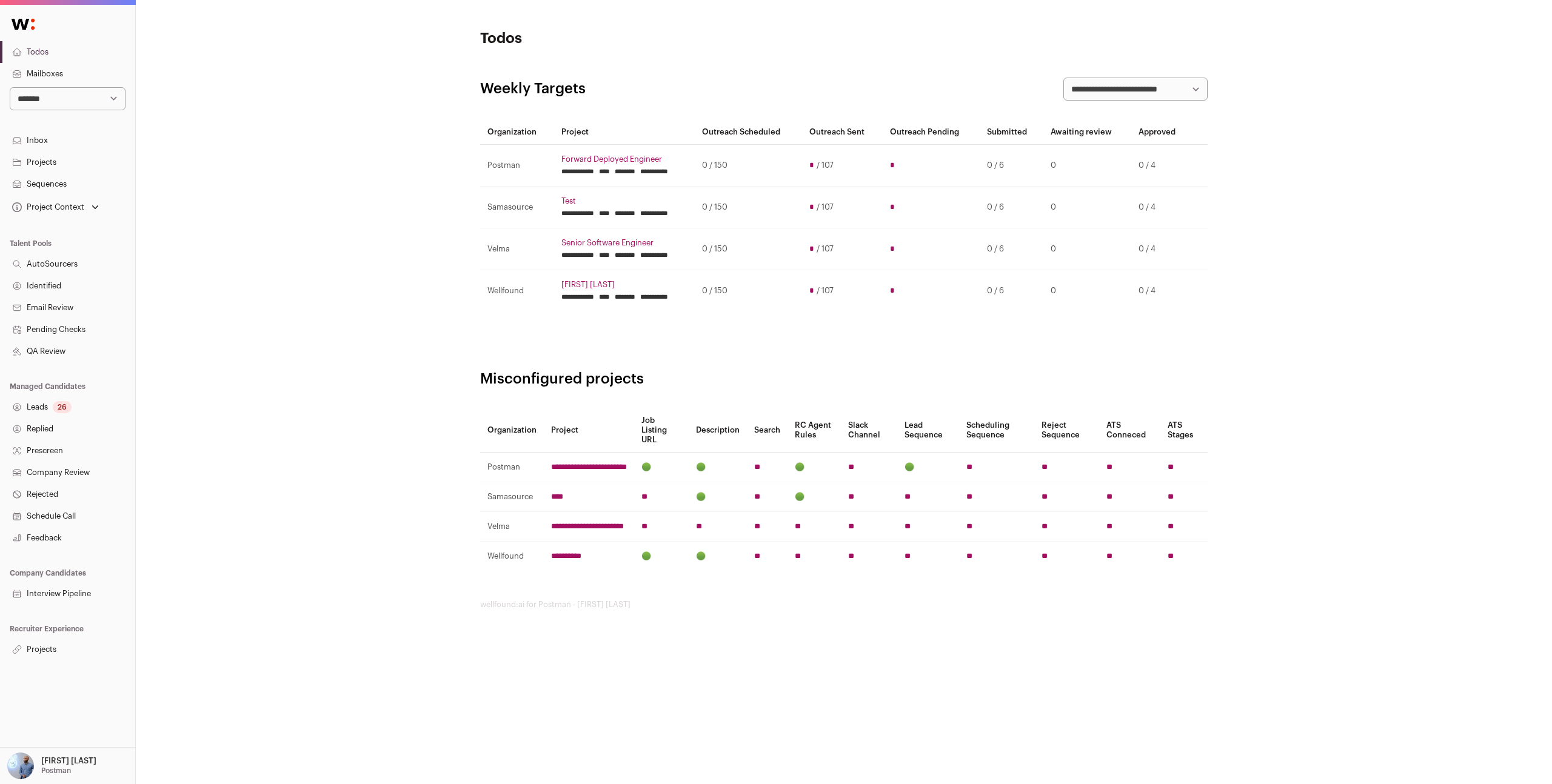 click on "Projects" at bounding box center (67, 162) 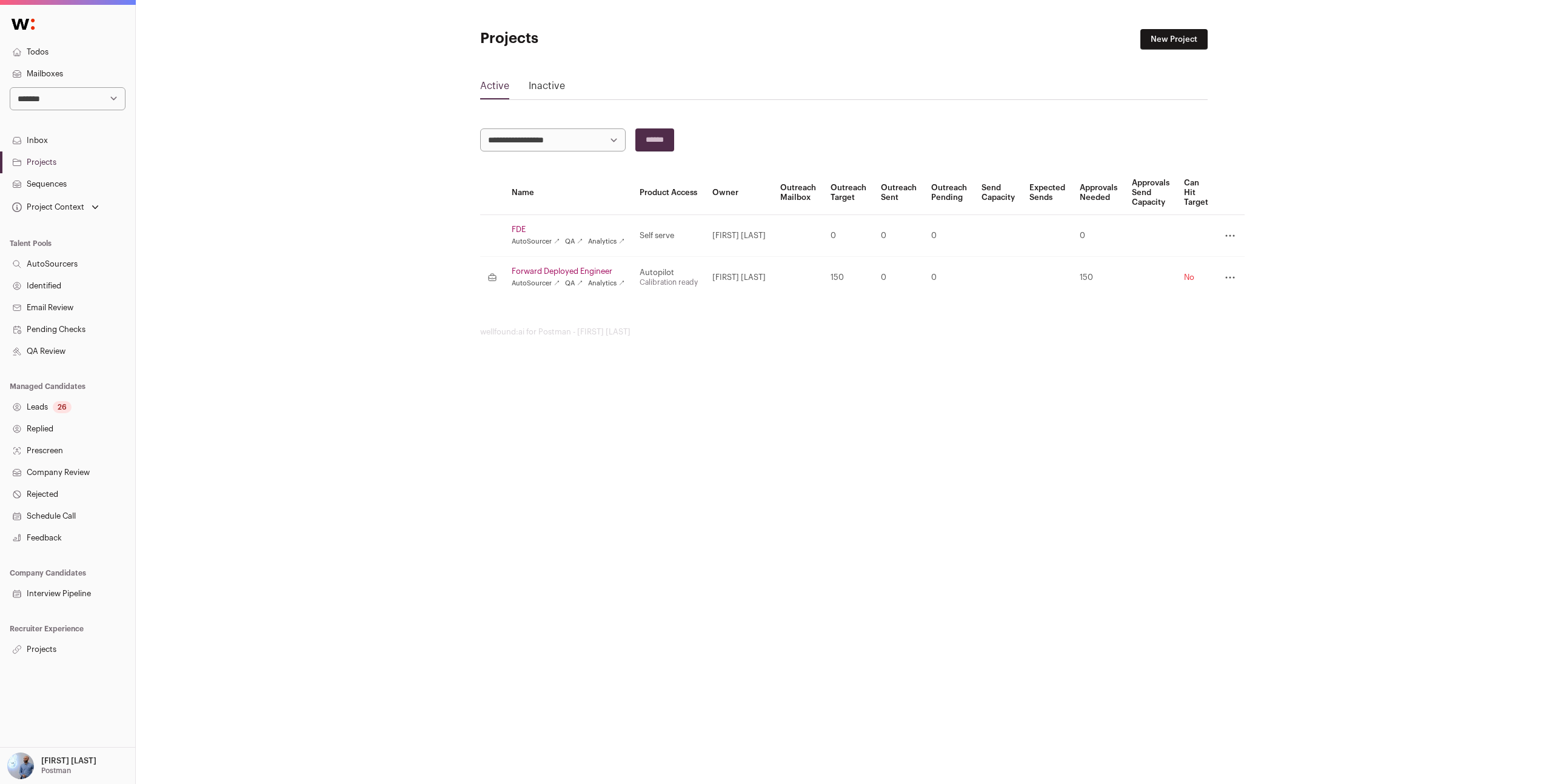 click on "Forward Deployed Engineer" at bounding box center [568, 271] 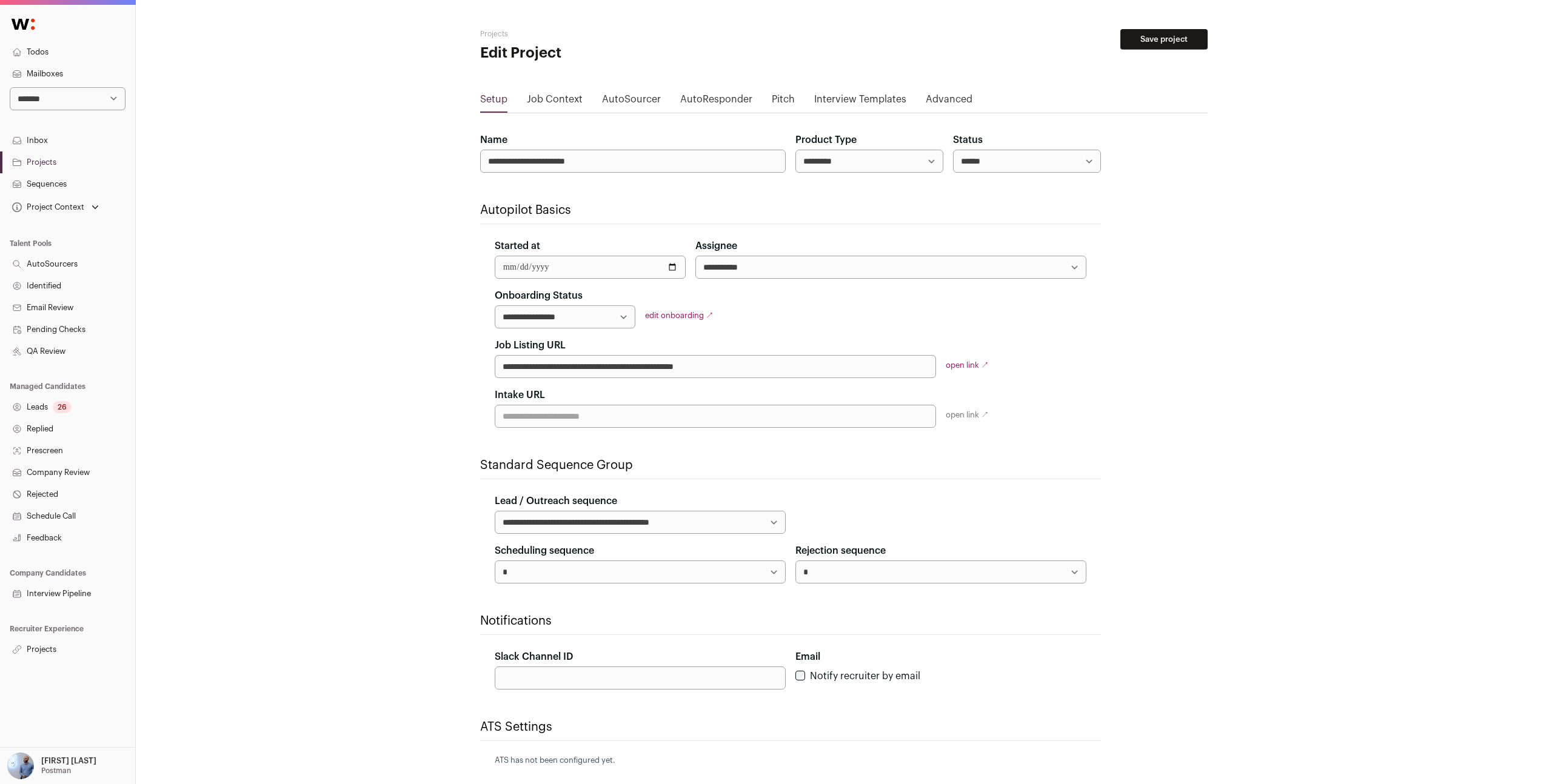 click on "**********" at bounding box center [67, 99] 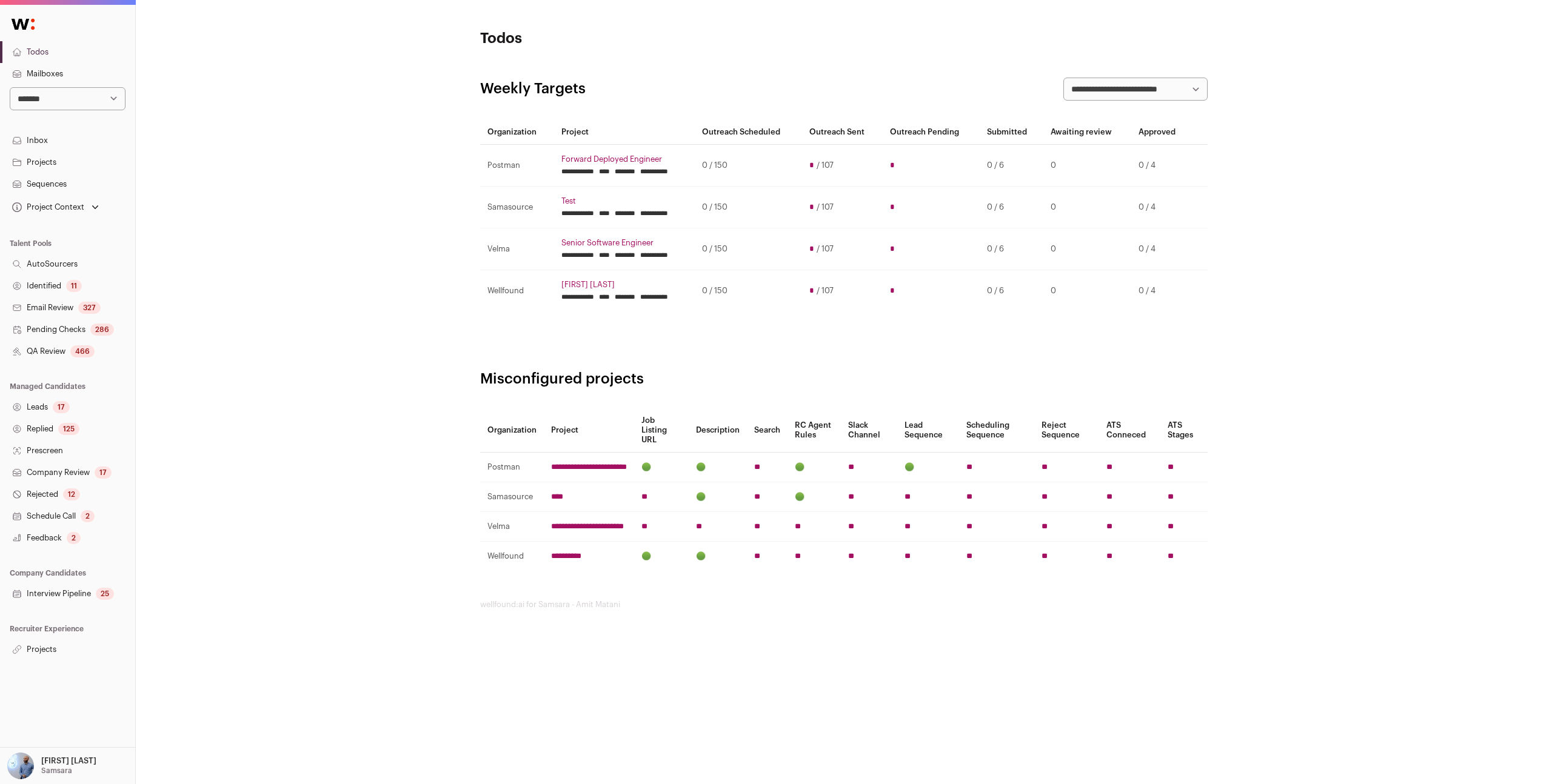 scroll, scrollTop: 0, scrollLeft: 0, axis: both 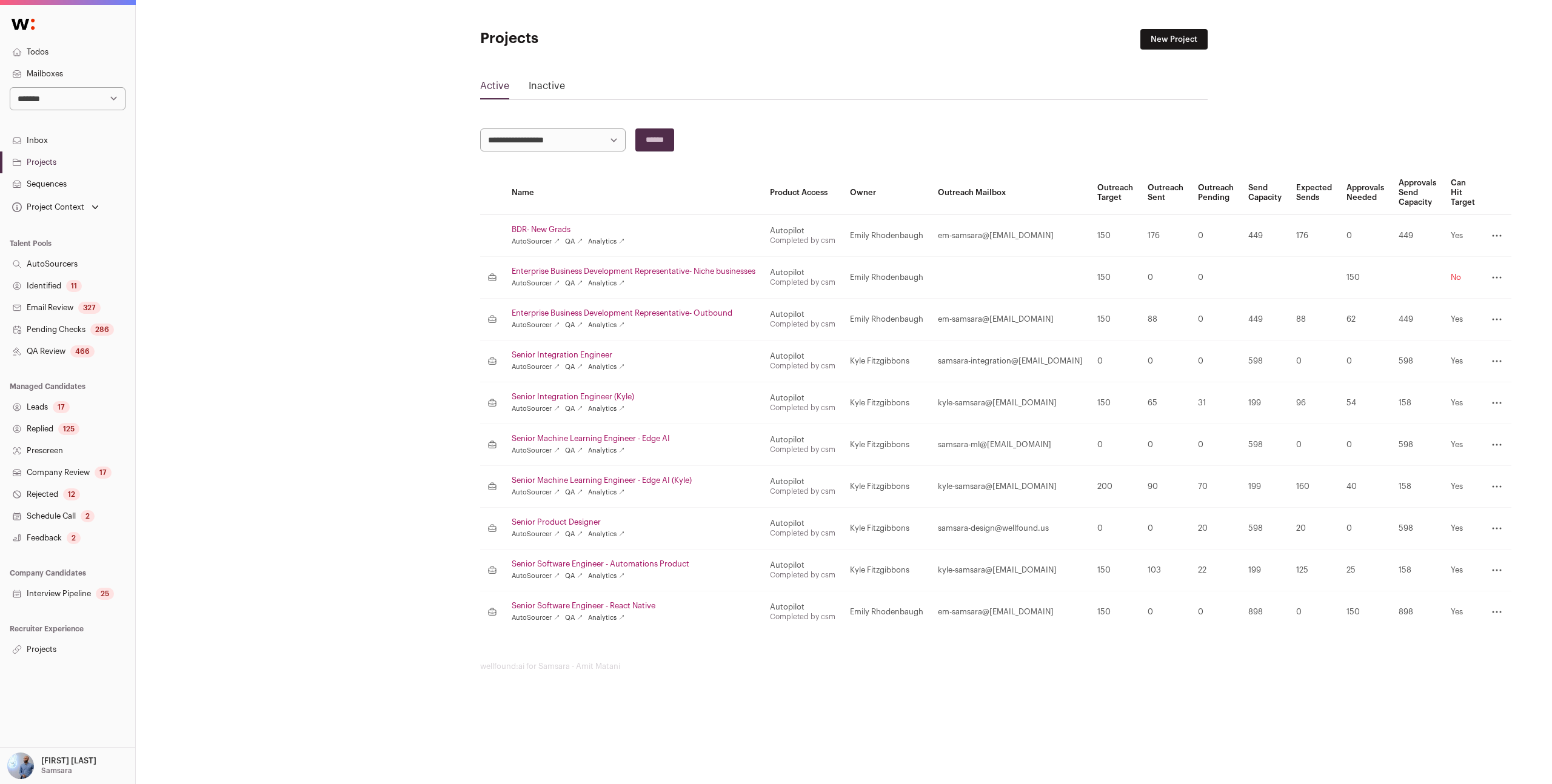click on "Projects" at bounding box center (67, 649) 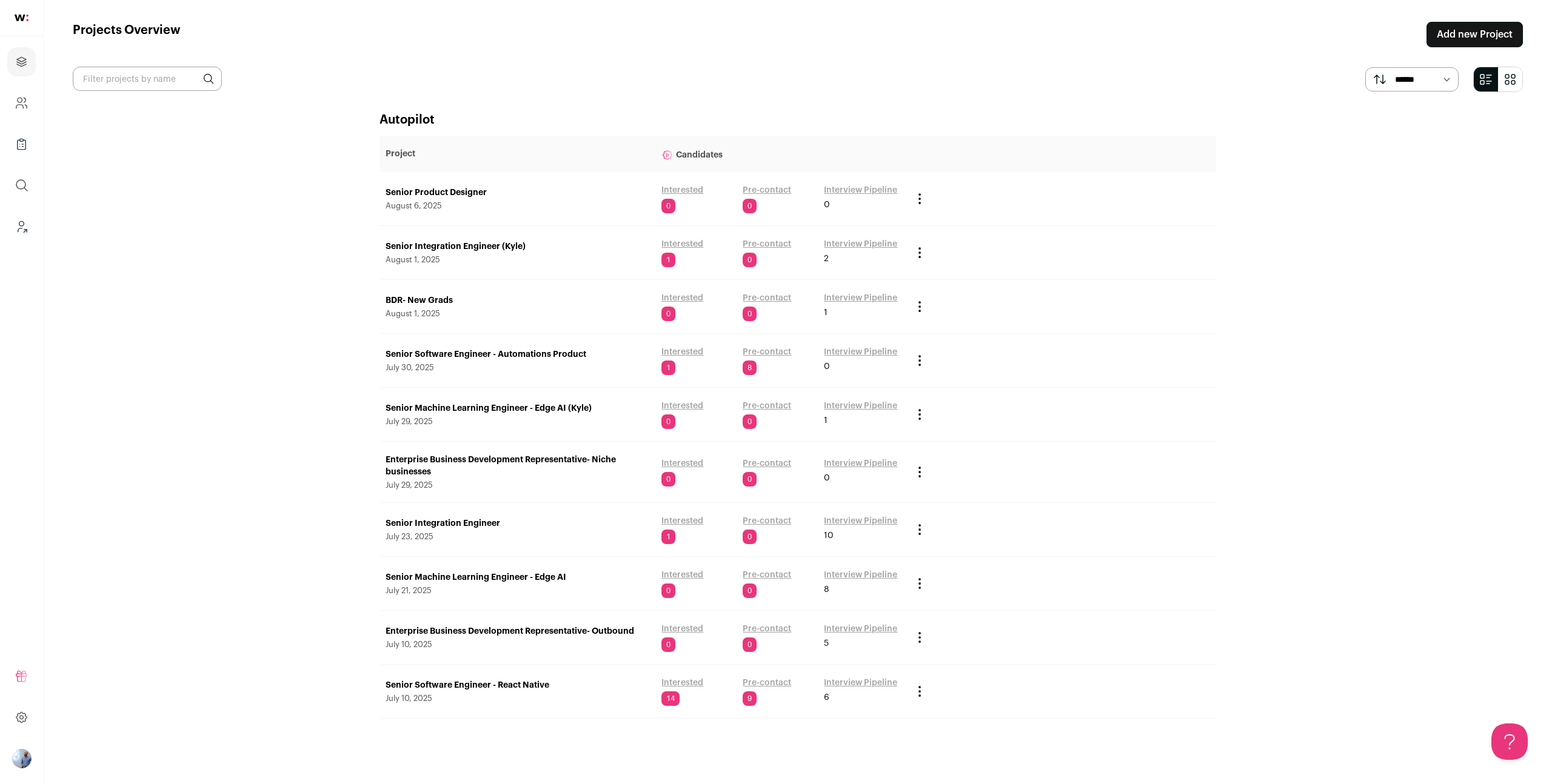 scroll, scrollTop: 0, scrollLeft: 0, axis: both 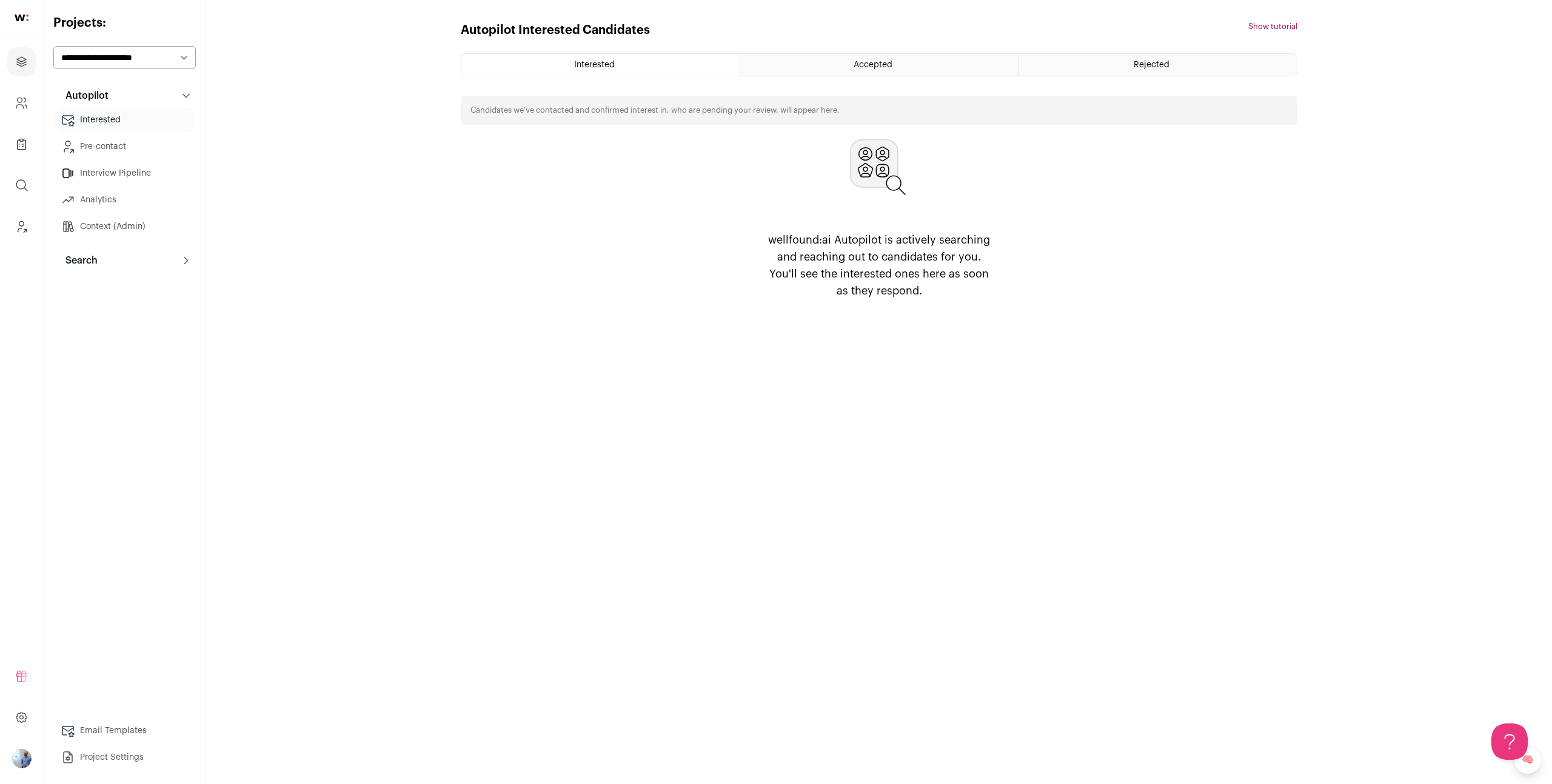 click on "Context (Admin)" at bounding box center [124, 227] 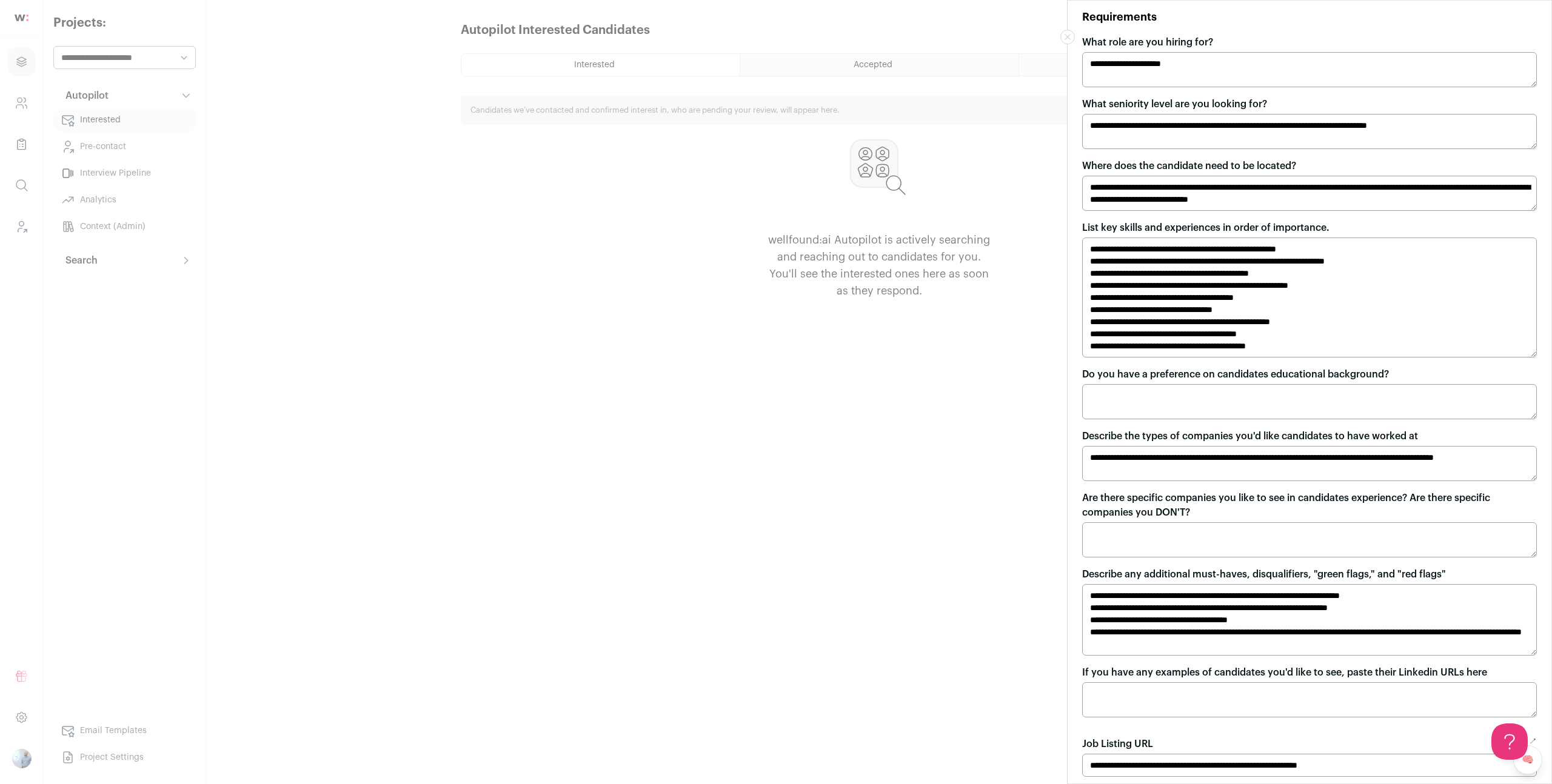 scroll, scrollTop: 105, scrollLeft: 0, axis: vertical 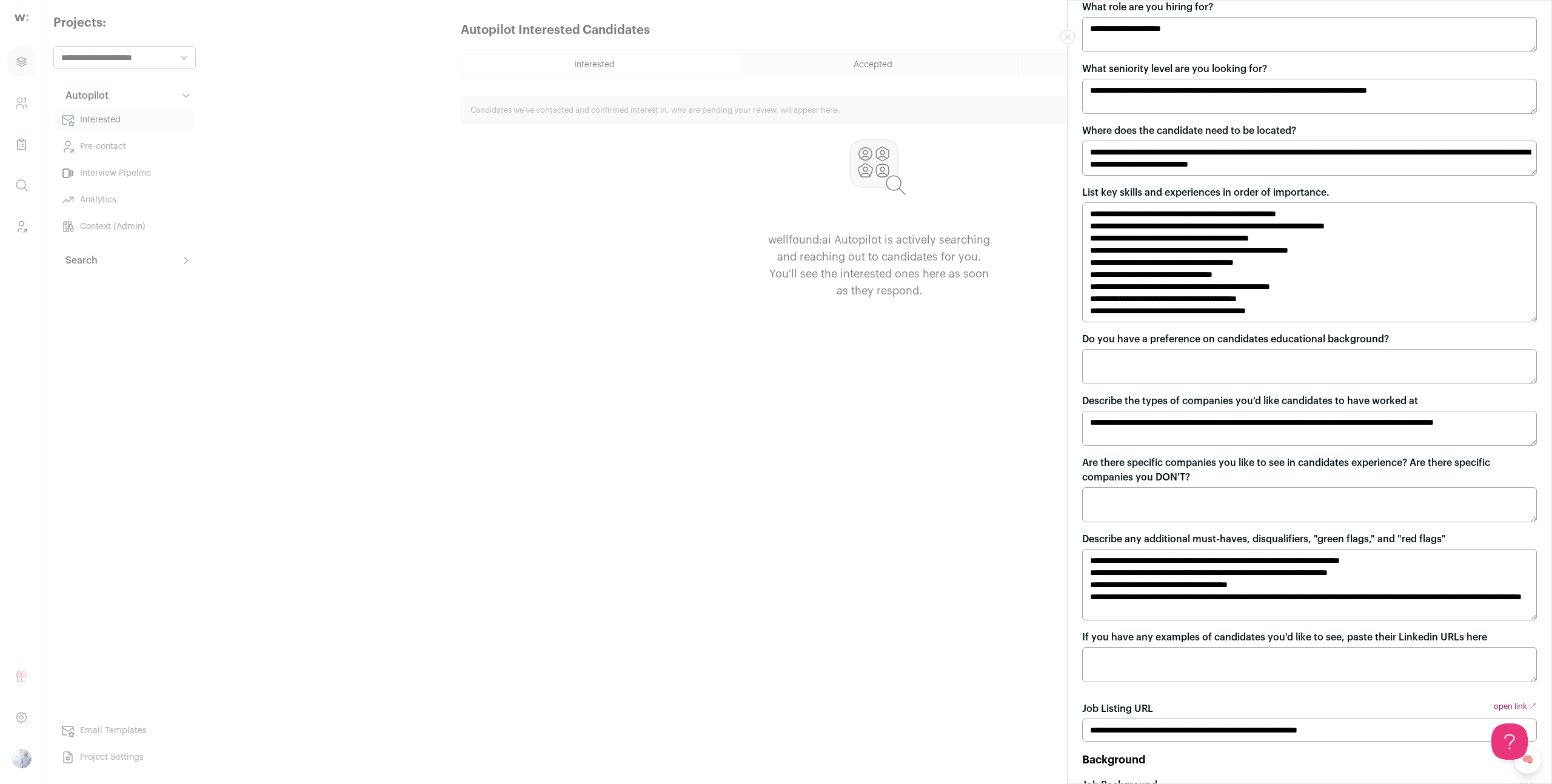 click on "**********" at bounding box center [776, 392] 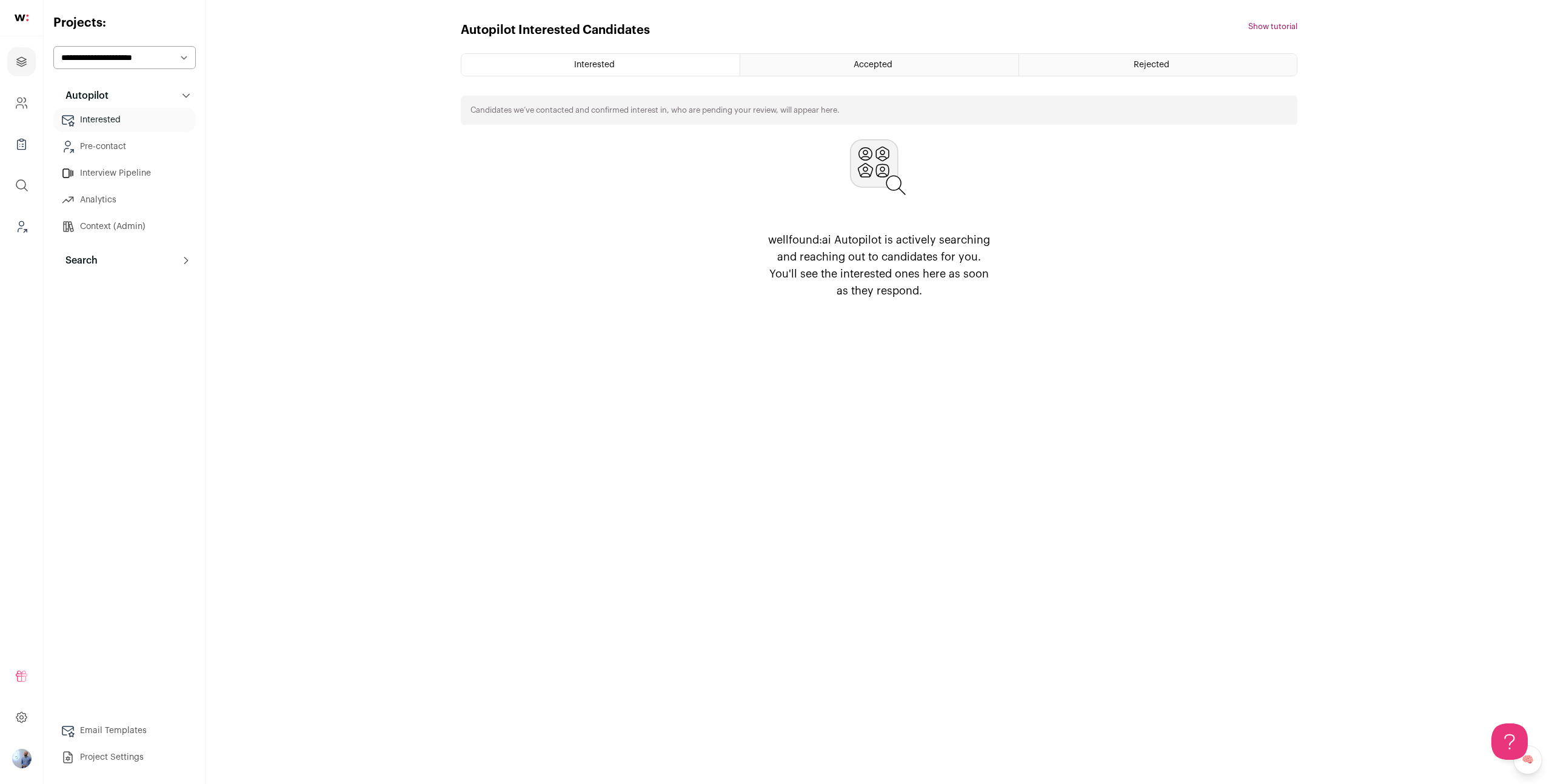 click on "Context (Admin)" at bounding box center (124, 227) 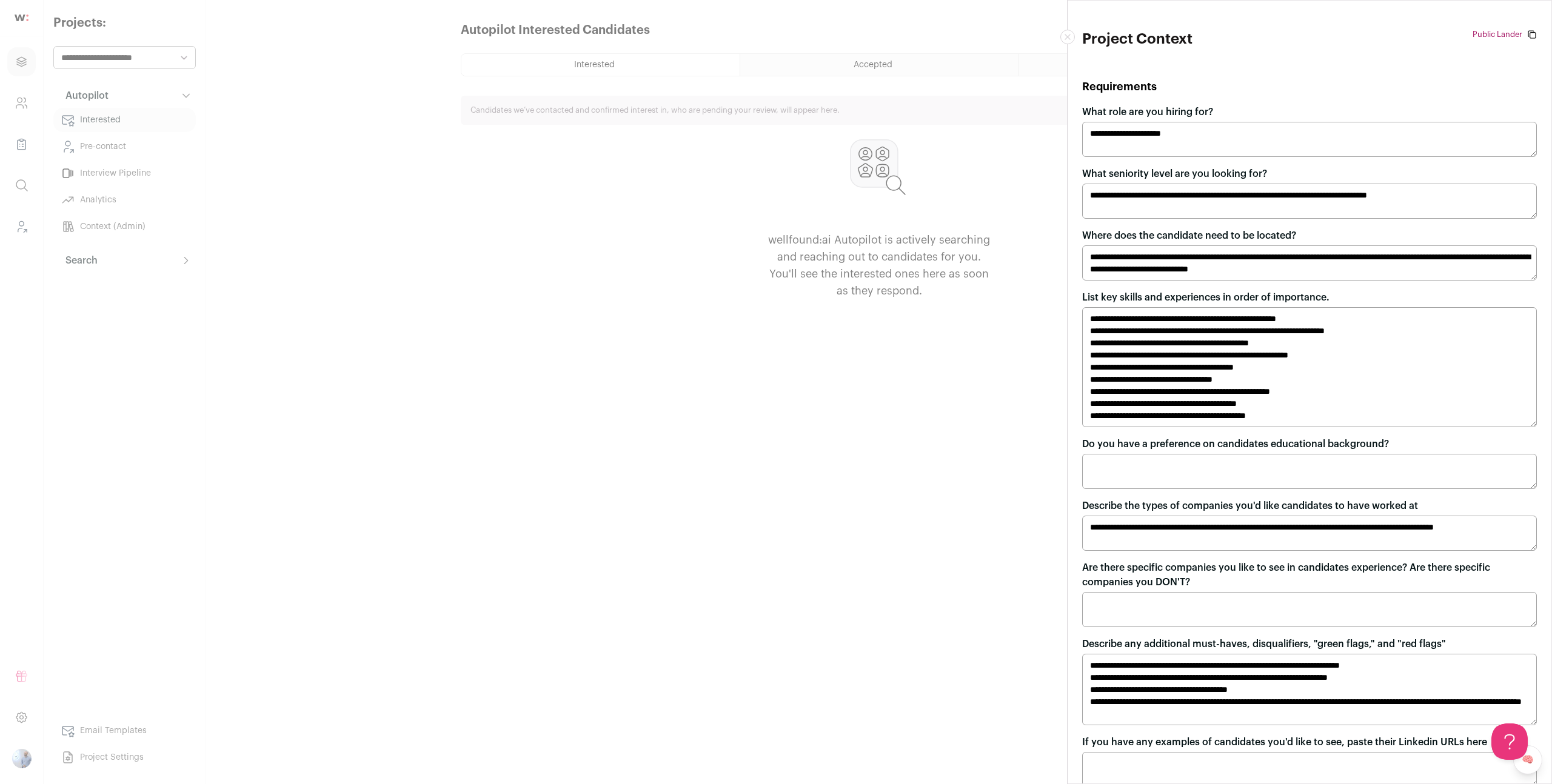 click on "**********" at bounding box center (776, 392) 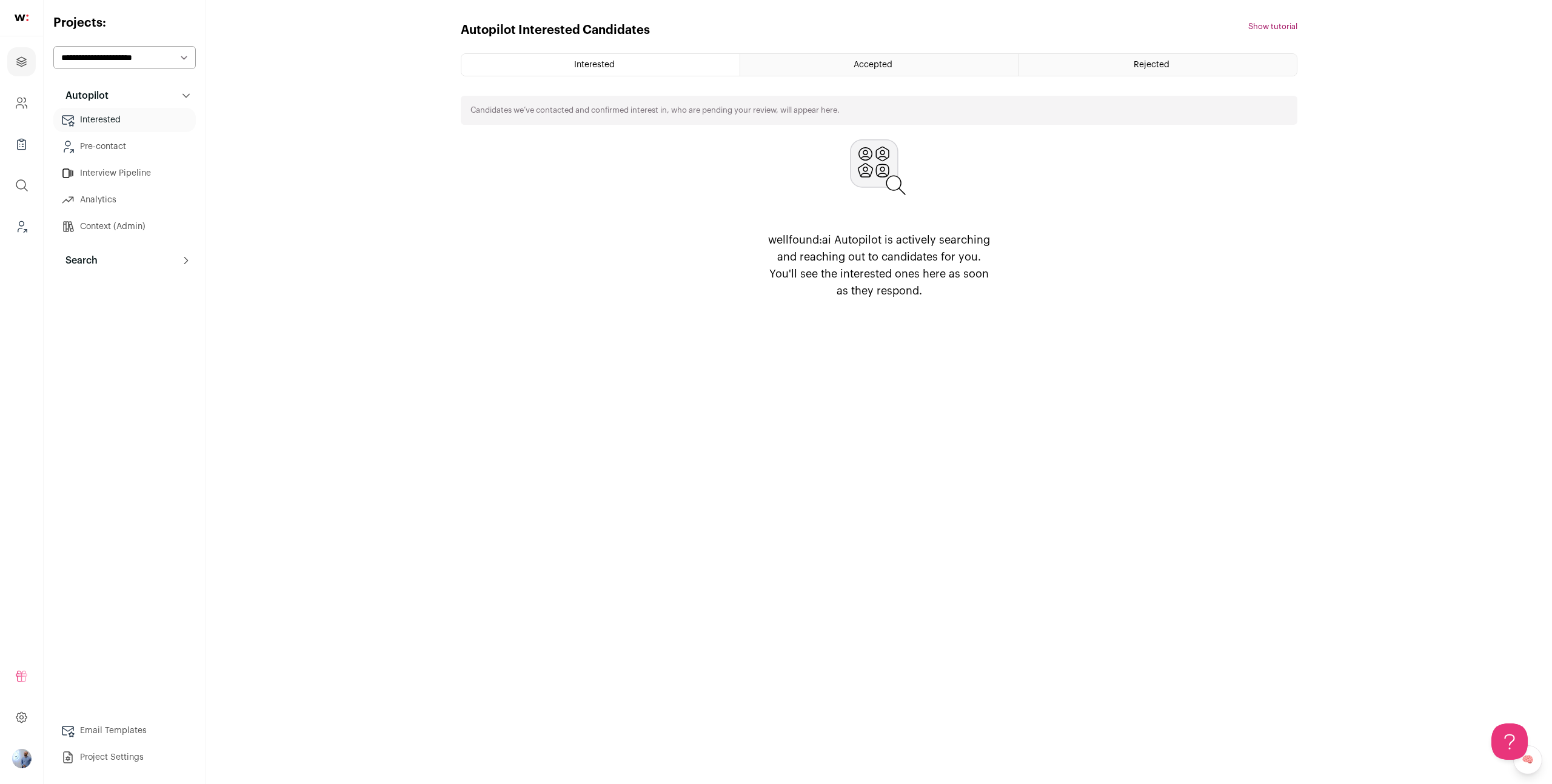 click on "Pre-contact" at bounding box center (124, 147) 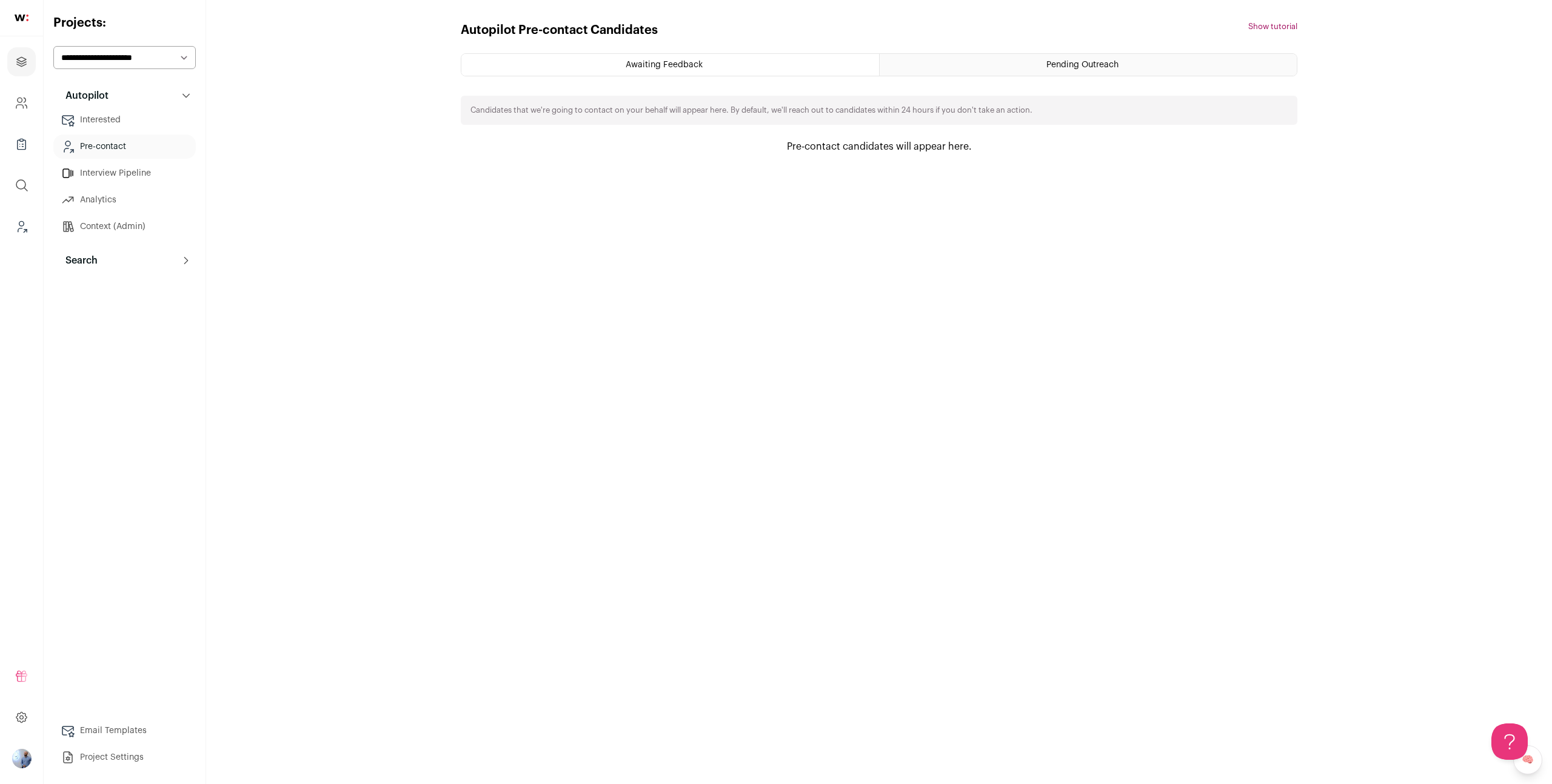 scroll, scrollTop: 0, scrollLeft: 0, axis: both 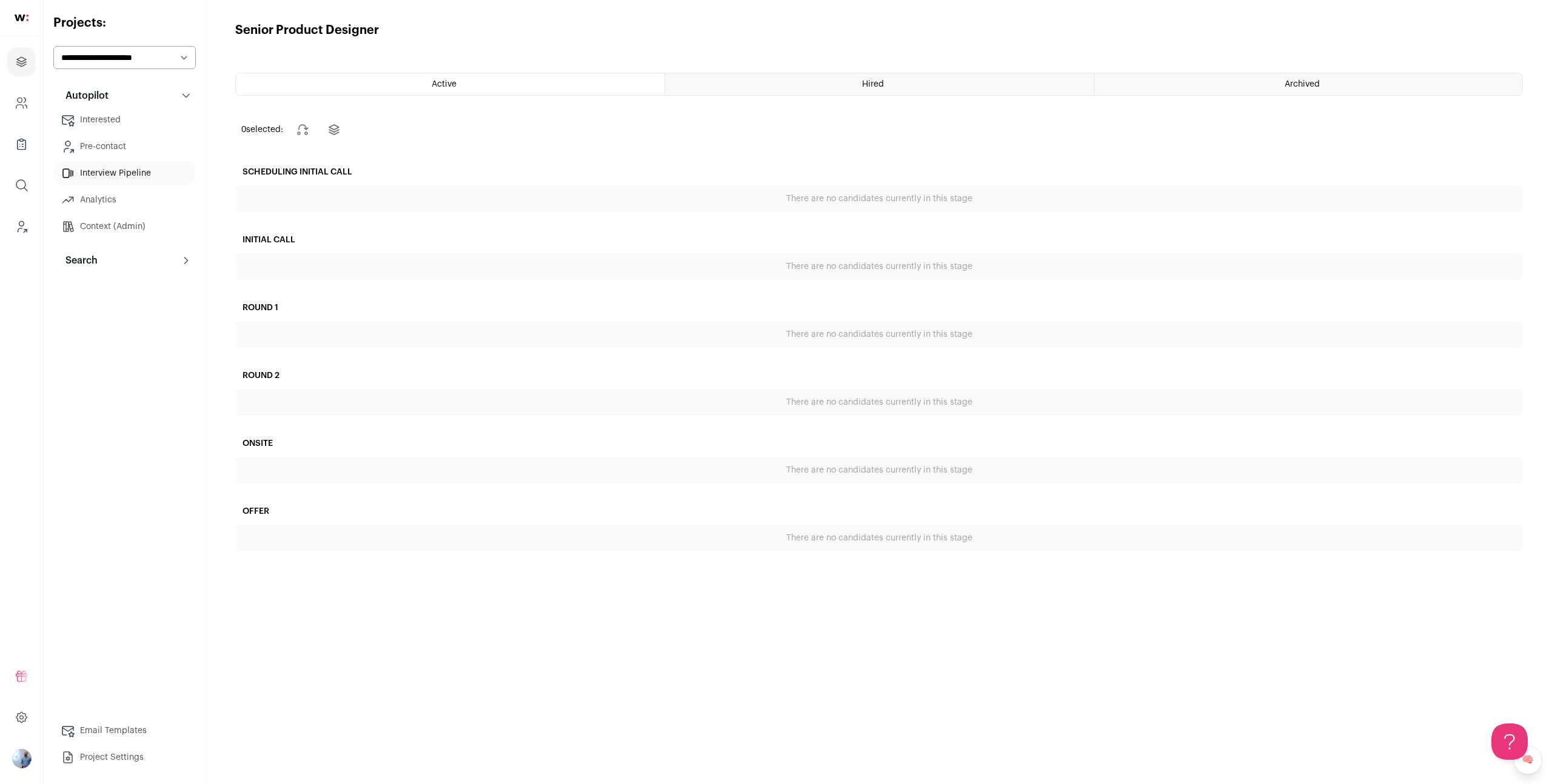 click on "Analytics" at bounding box center [124, 200] 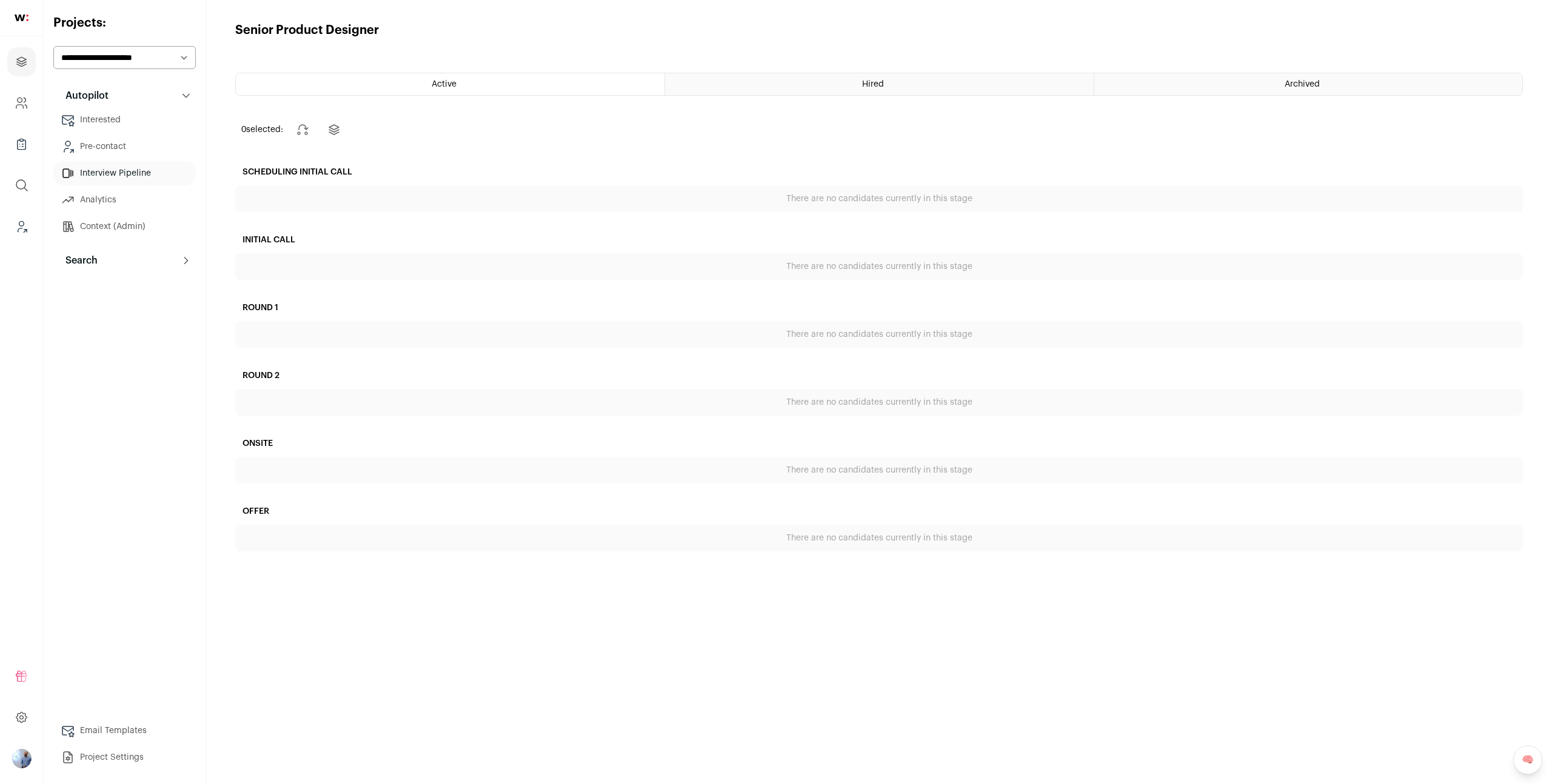 scroll, scrollTop: 0, scrollLeft: 0, axis: both 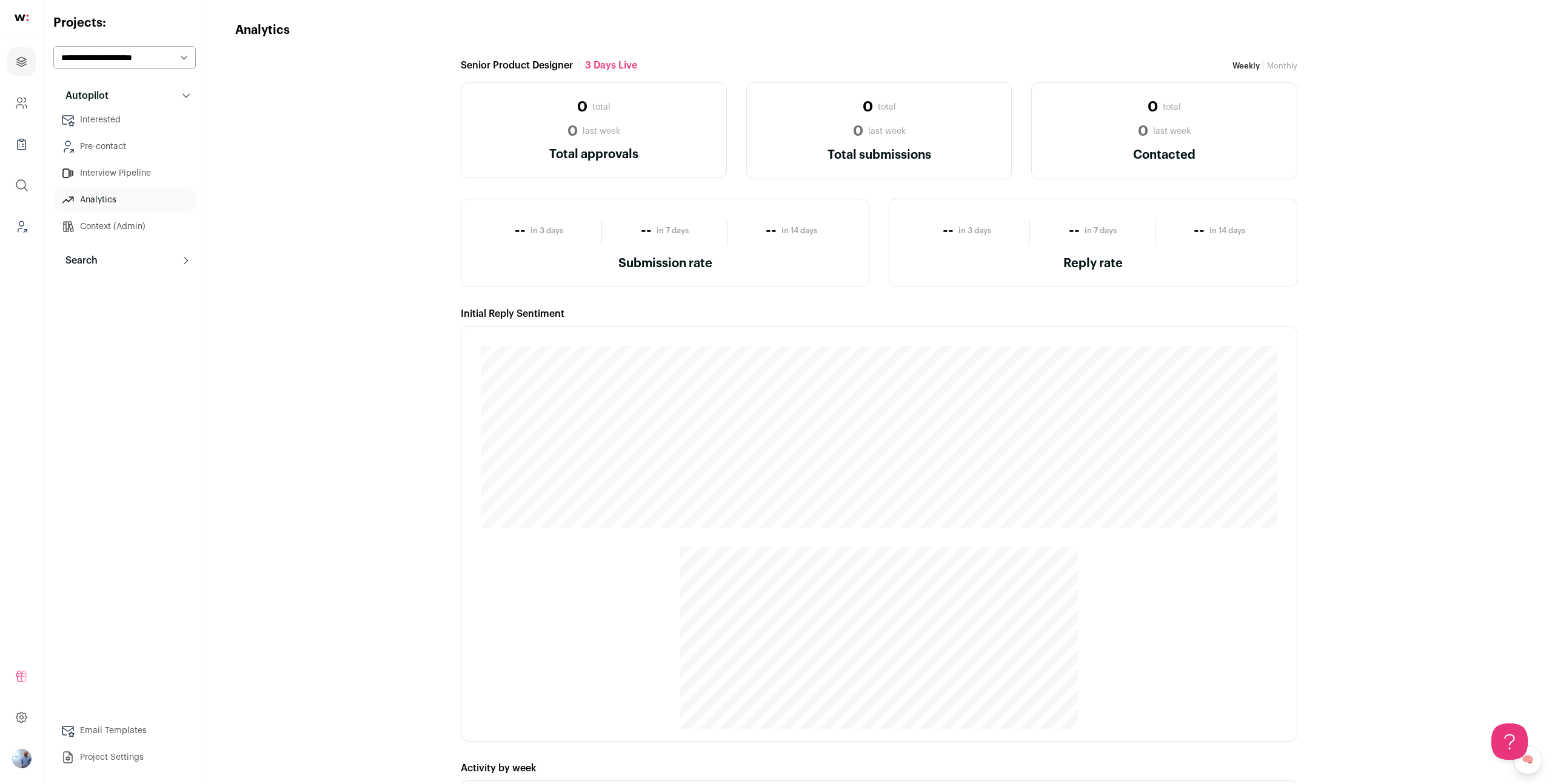 click on "Interested" at bounding box center [124, 120] 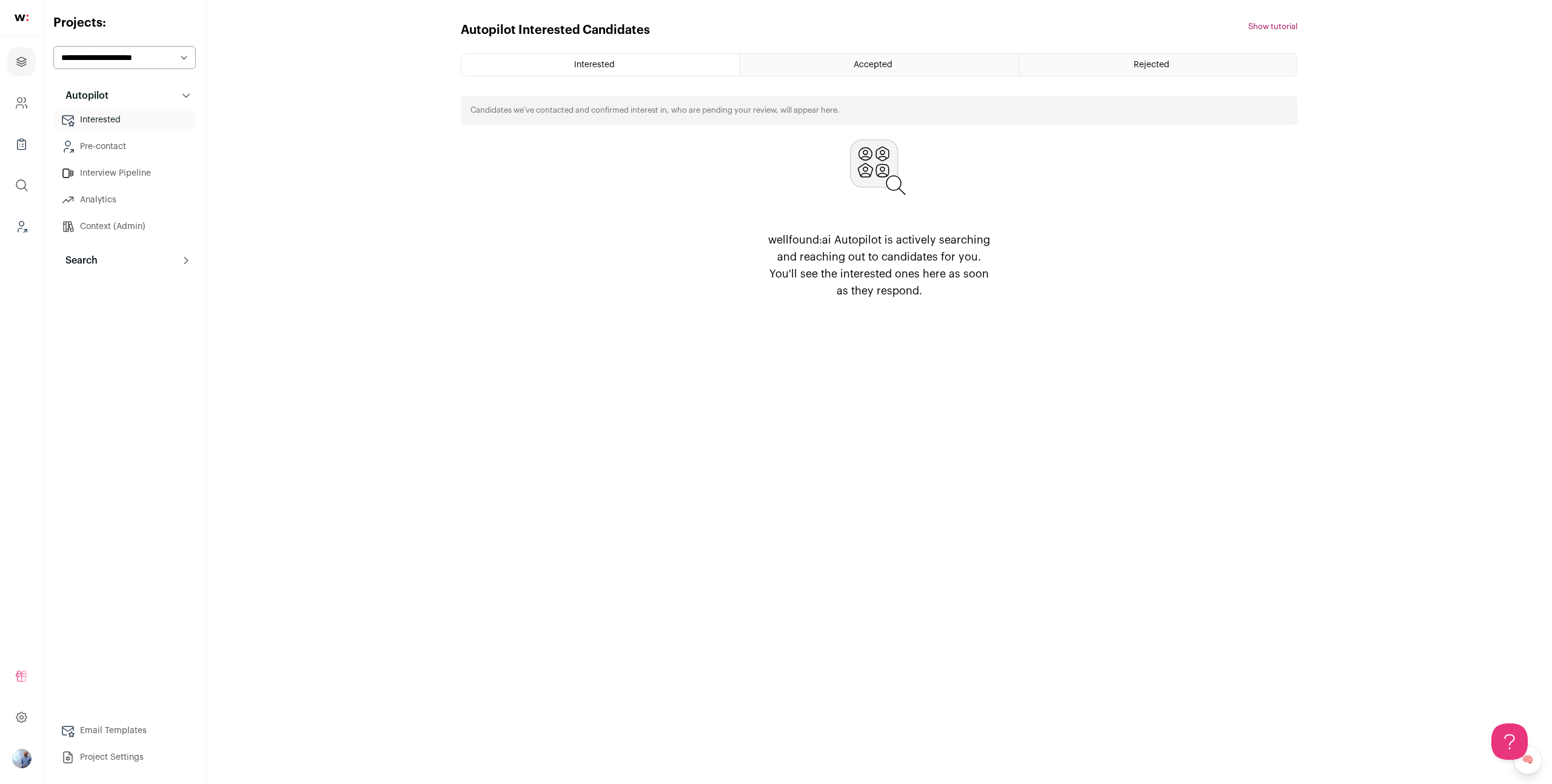 scroll, scrollTop: 0, scrollLeft: 0, axis: both 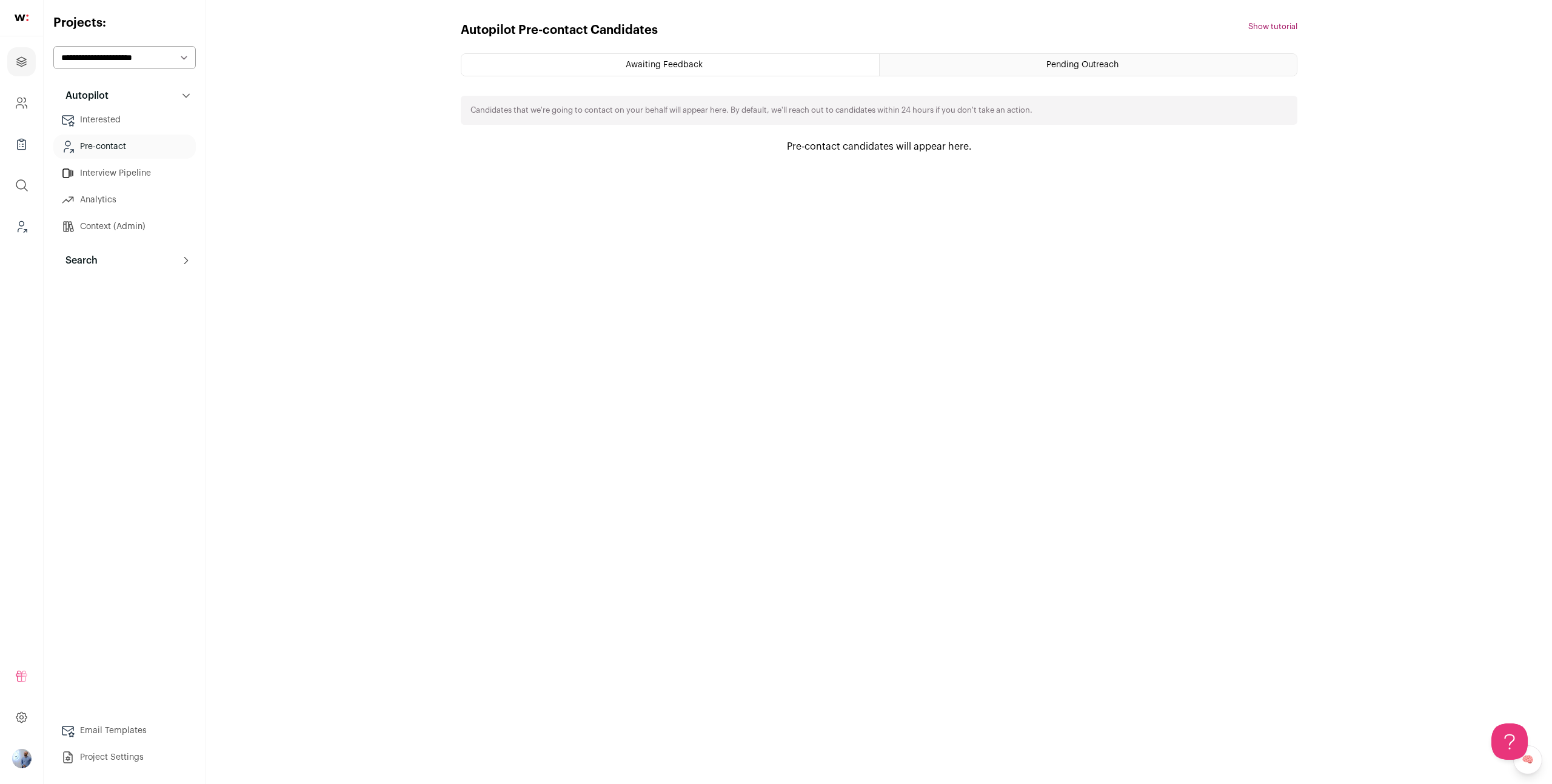 click on "Context (Admin)" at bounding box center [124, 227] 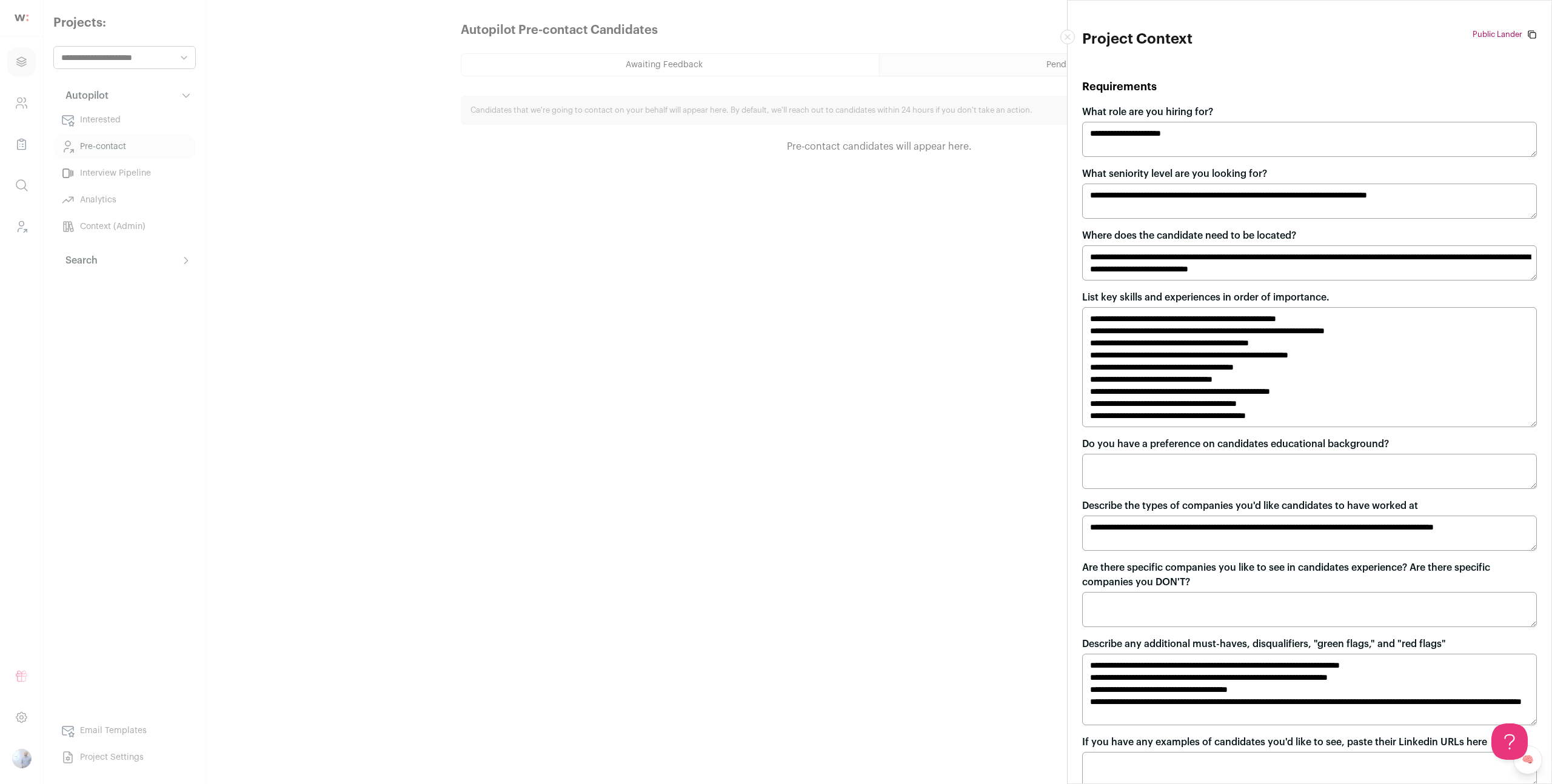 click 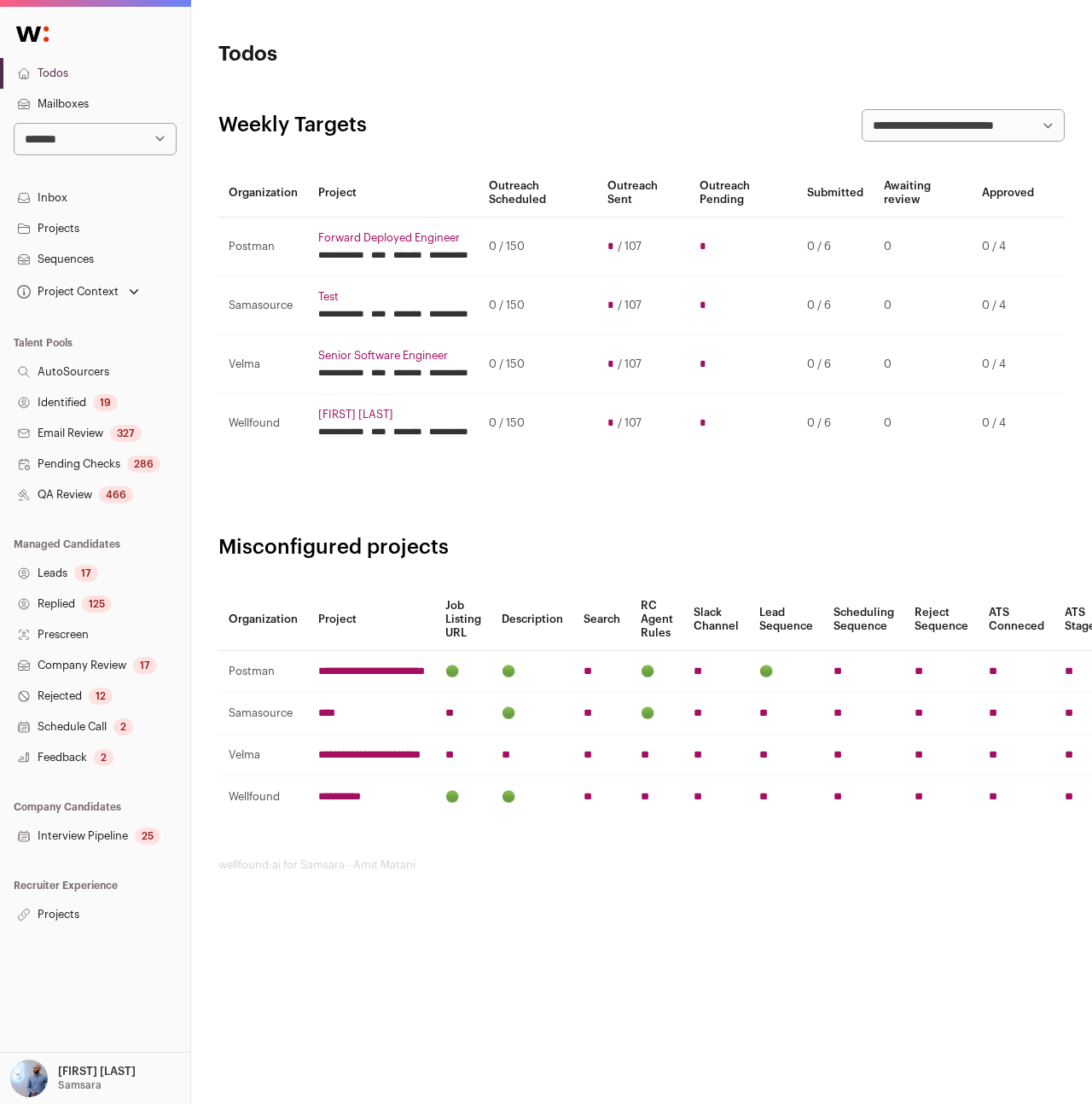 scroll, scrollTop: 0, scrollLeft: 0, axis: both 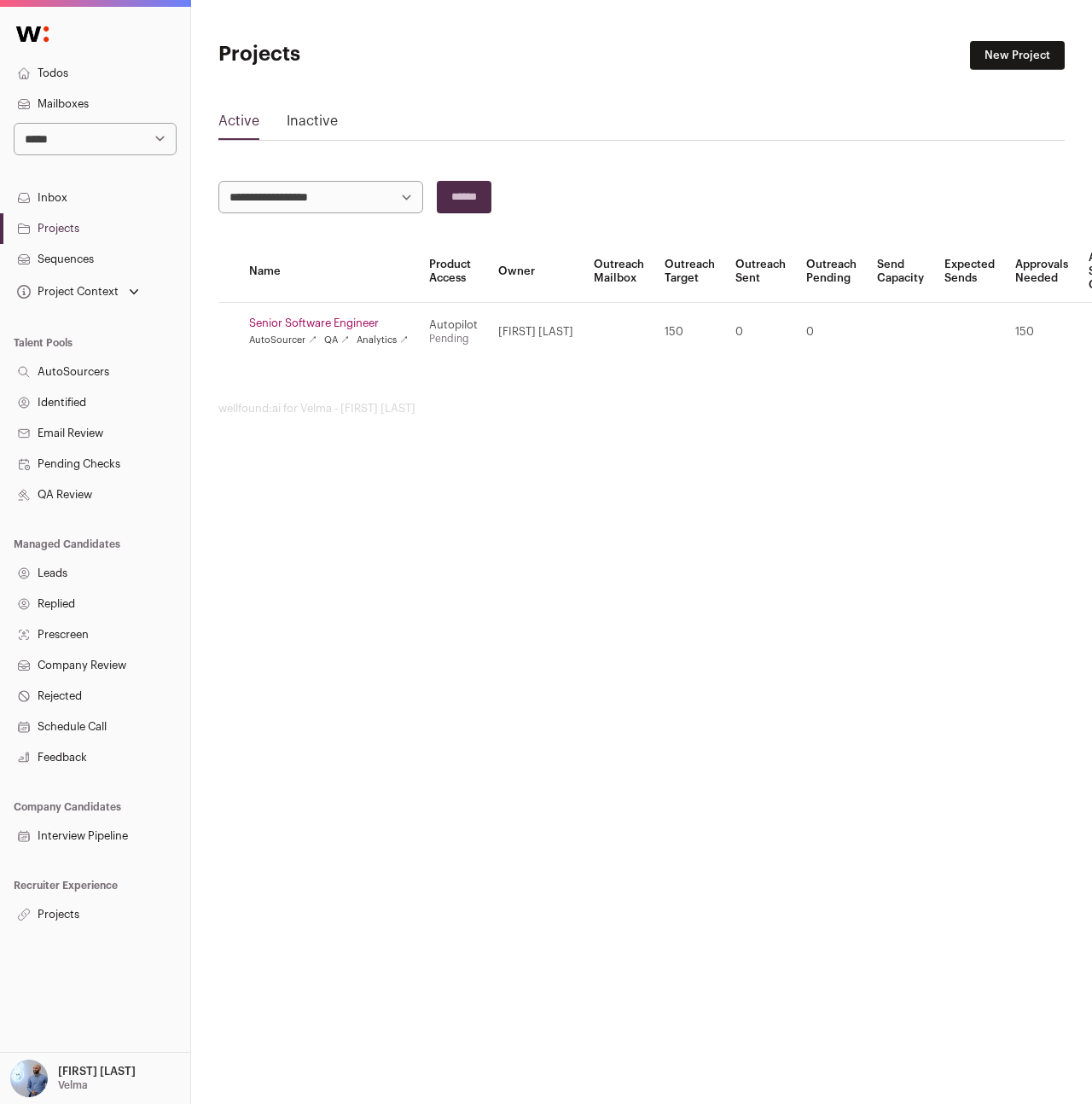 click on "**********" at bounding box center (95, 139) 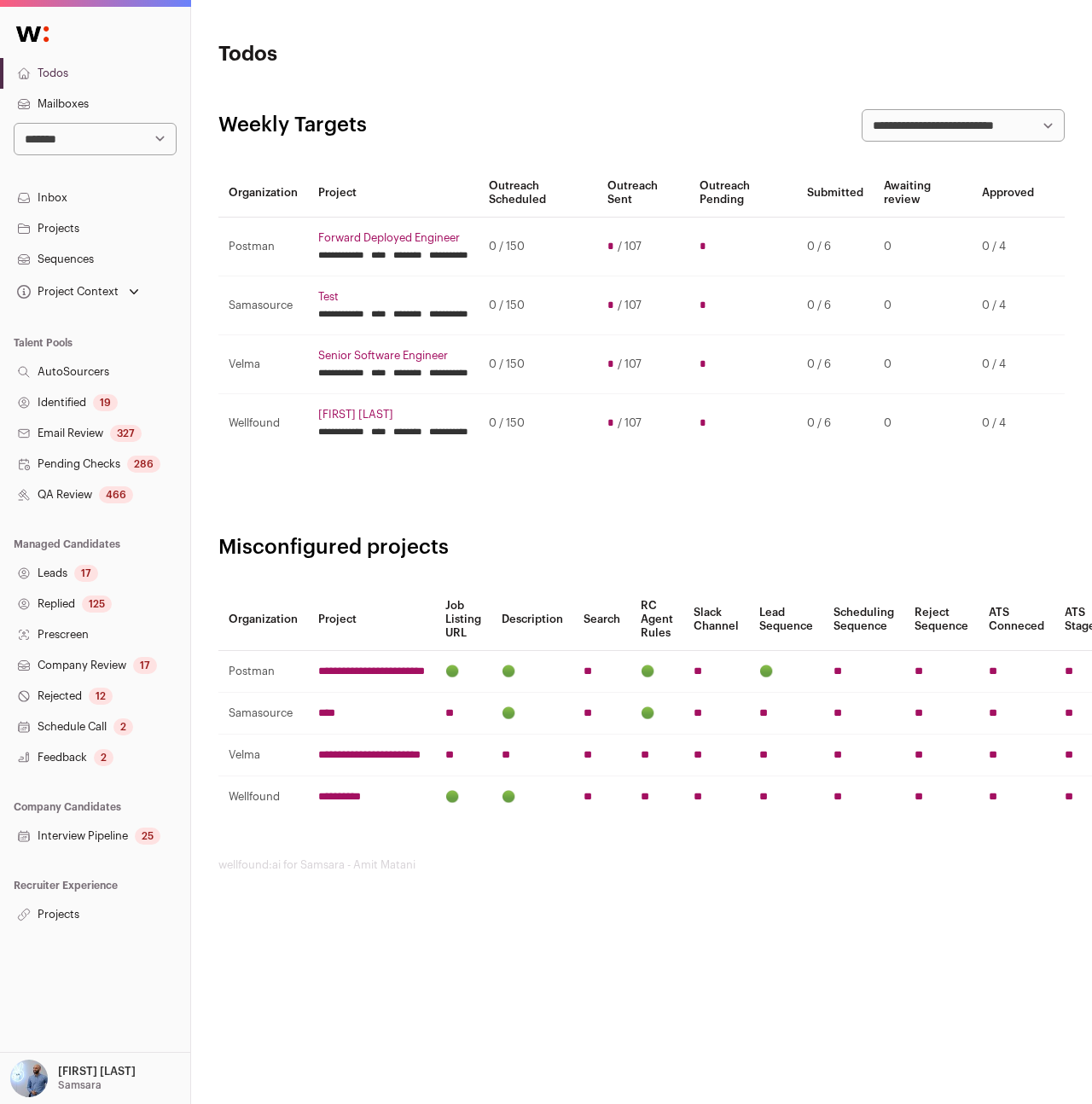 scroll, scrollTop: 0, scrollLeft: 0, axis: both 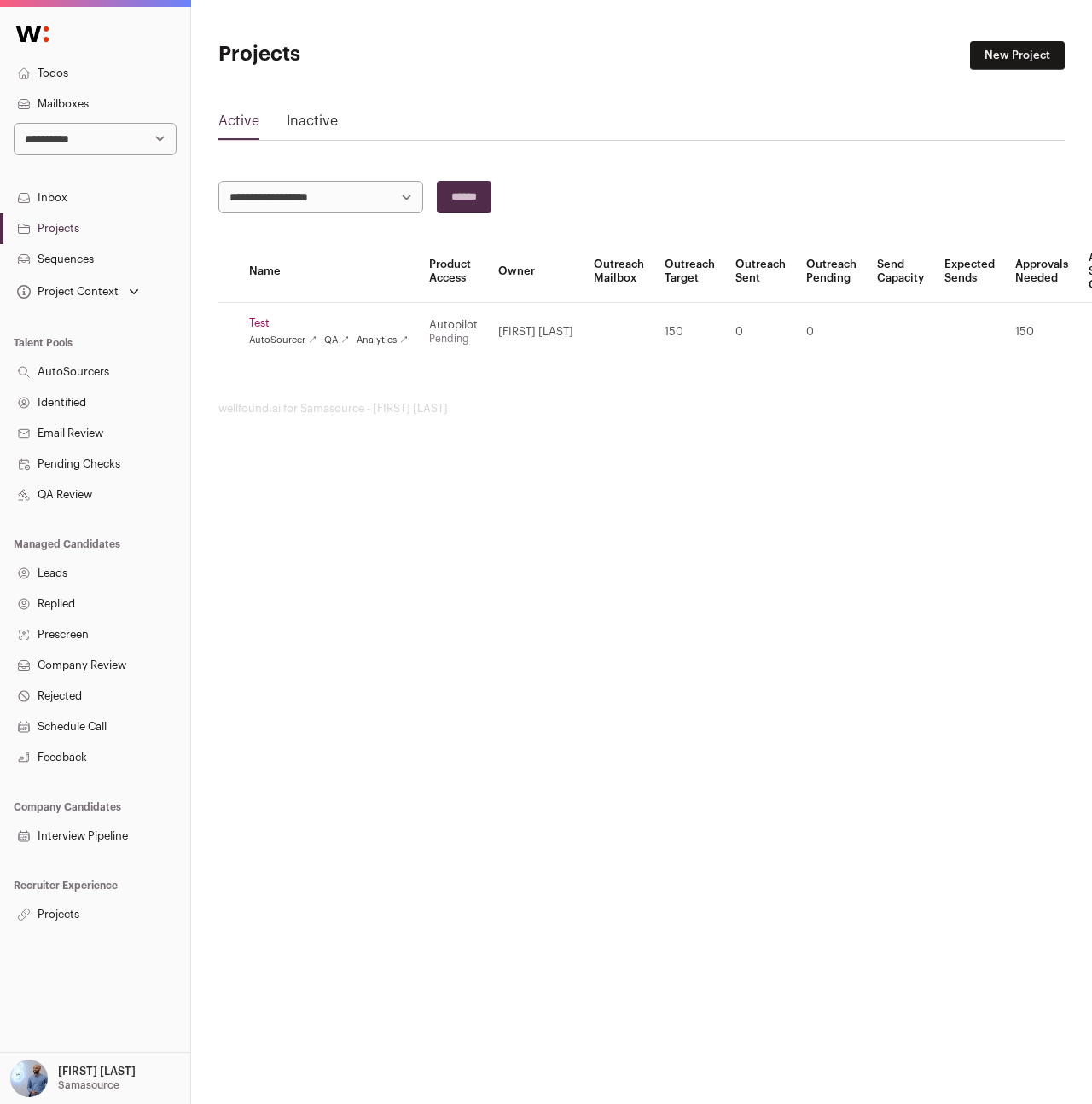 click on "Projects" at bounding box center (95, 229) 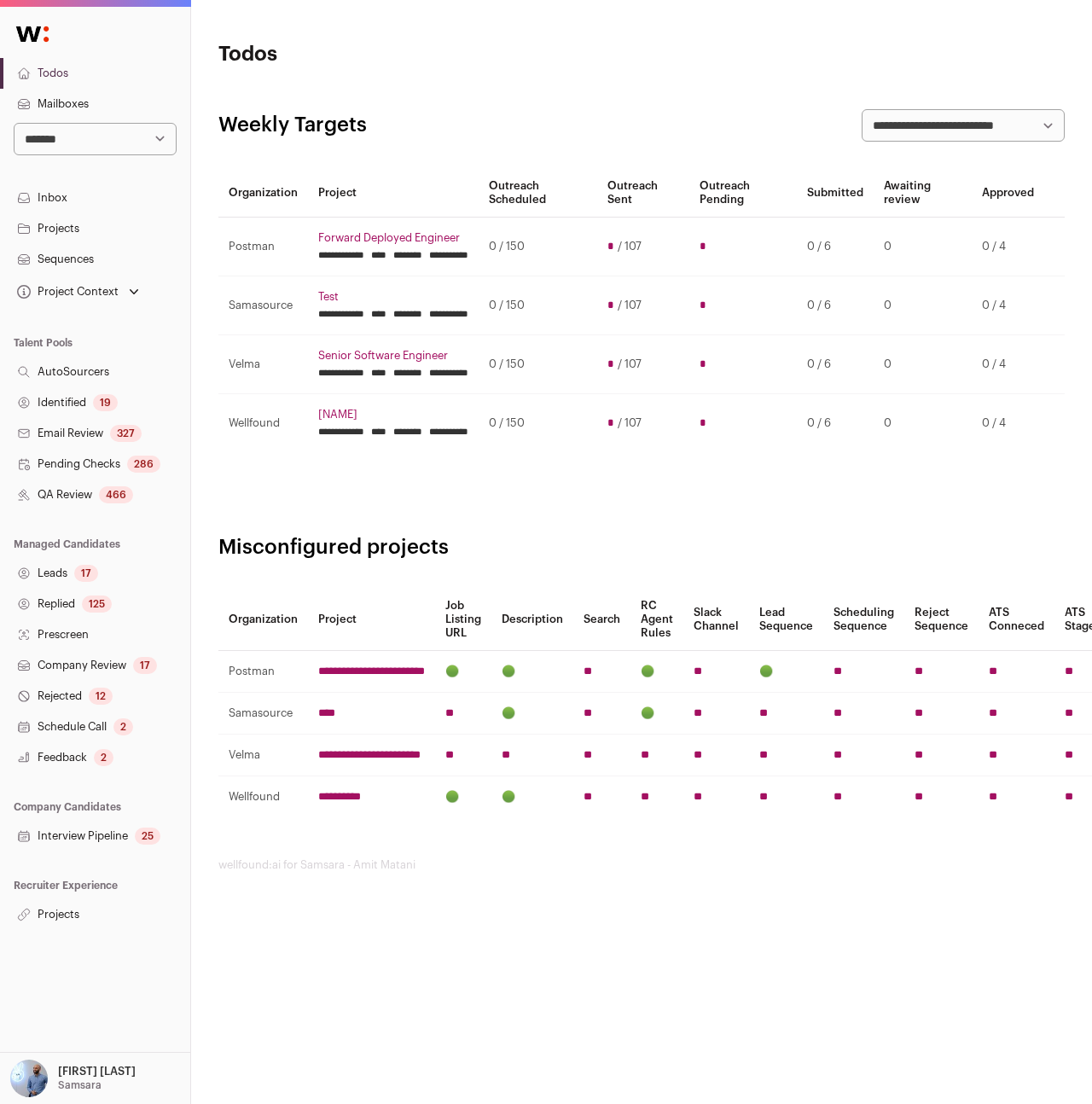 scroll, scrollTop: 0, scrollLeft: 0, axis: both 